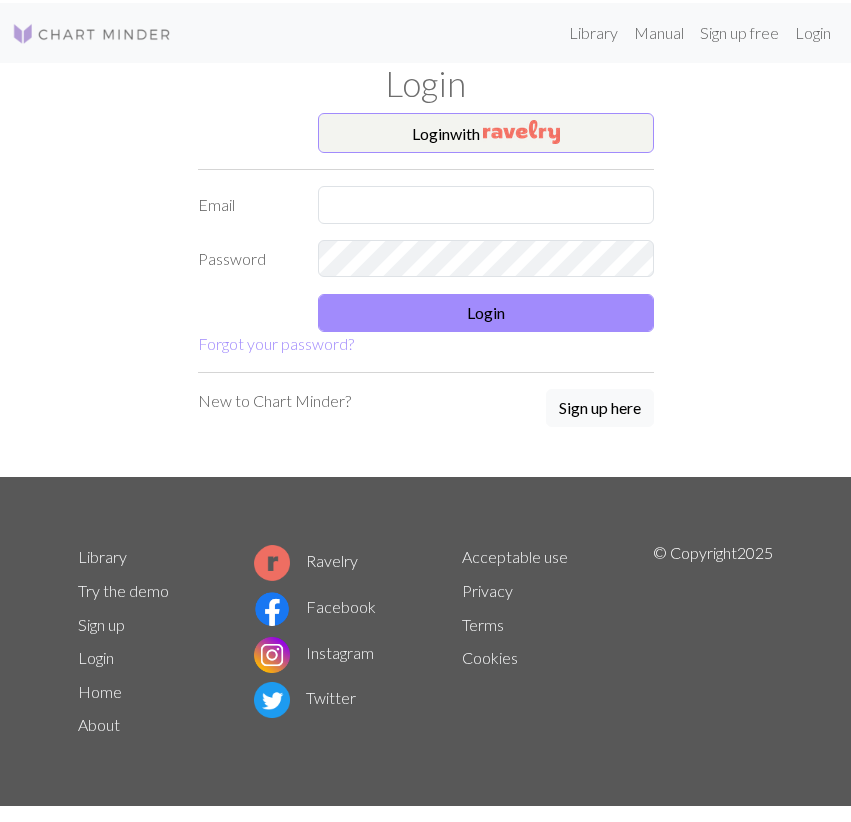 scroll, scrollTop: 0, scrollLeft: 0, axis: both 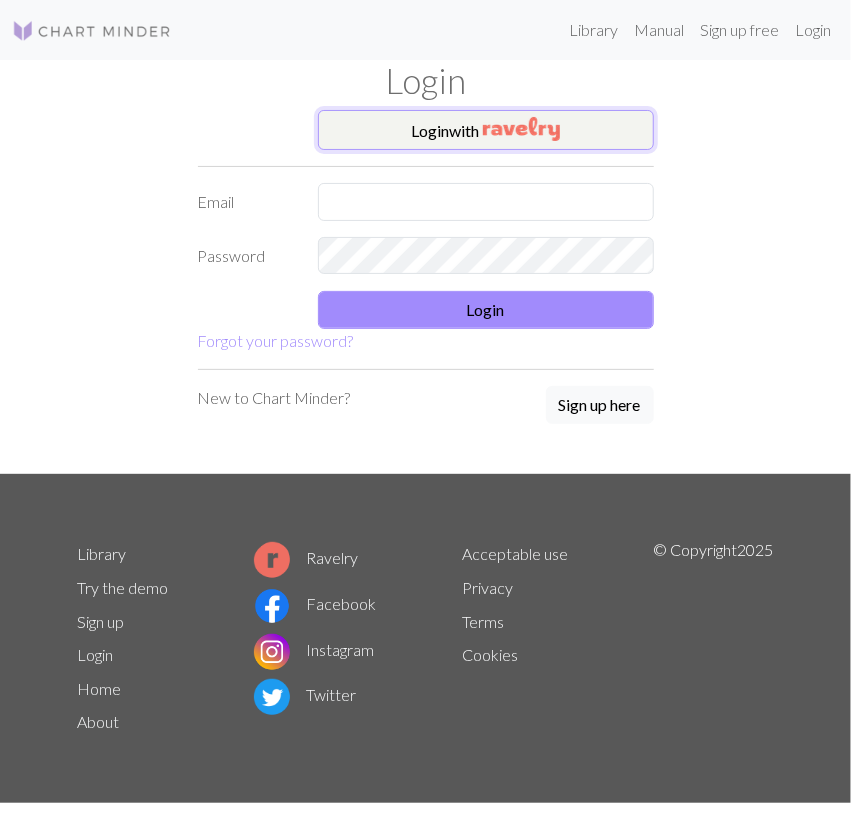 click on "Login  with" at bounding box center [486, 130] 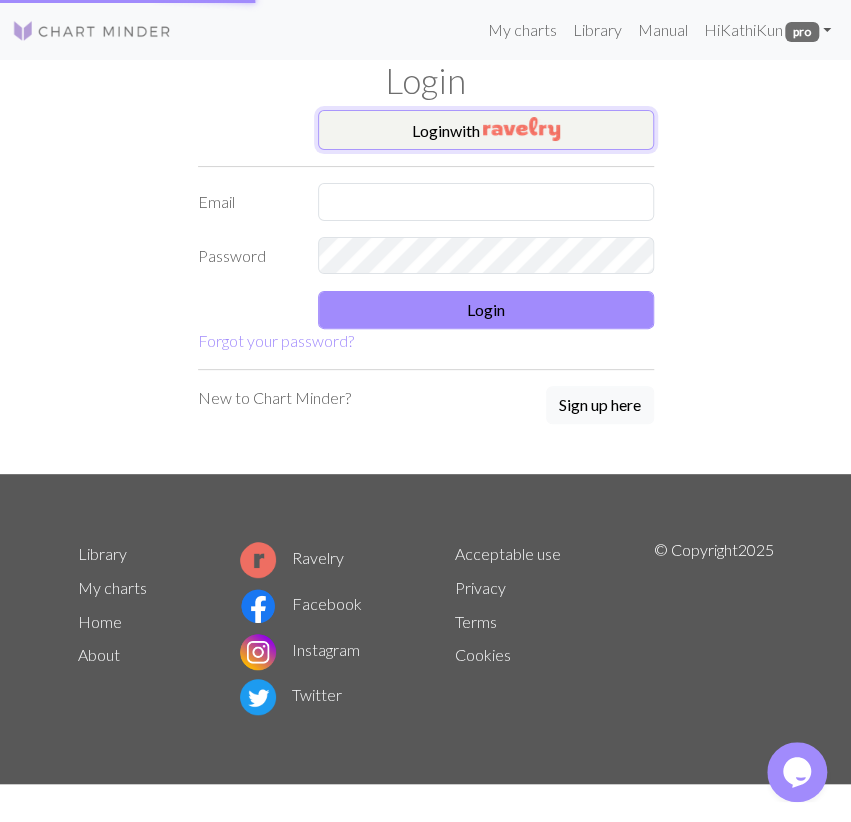 scroll, scrollTop: 0, scrollLeft: 0, axis: both 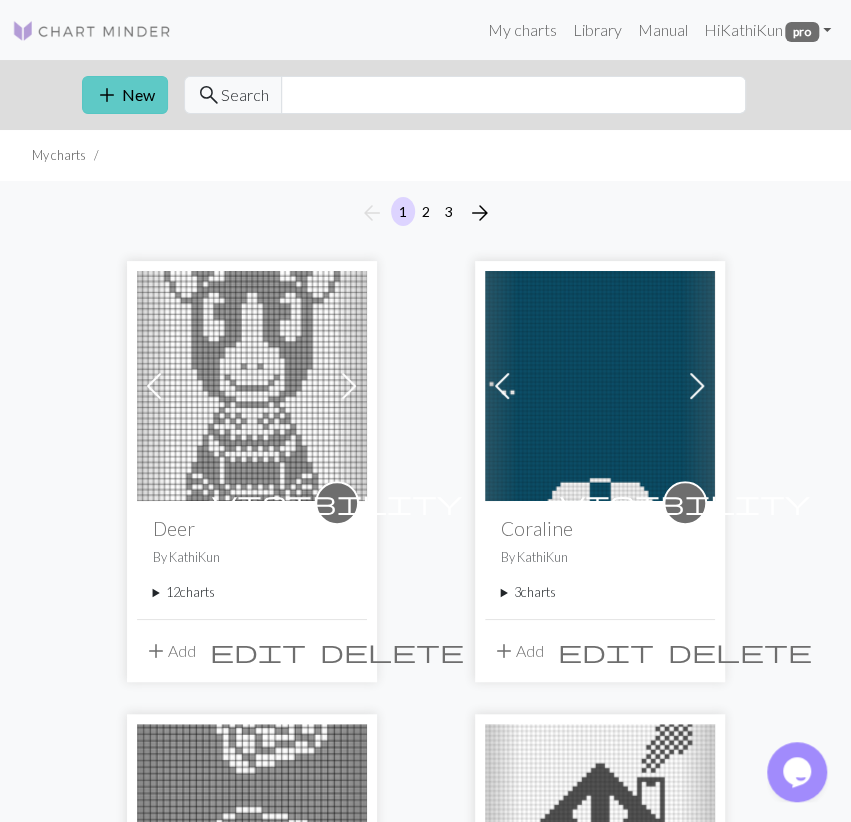 click on "add   New" at bounding box center [125, 95] 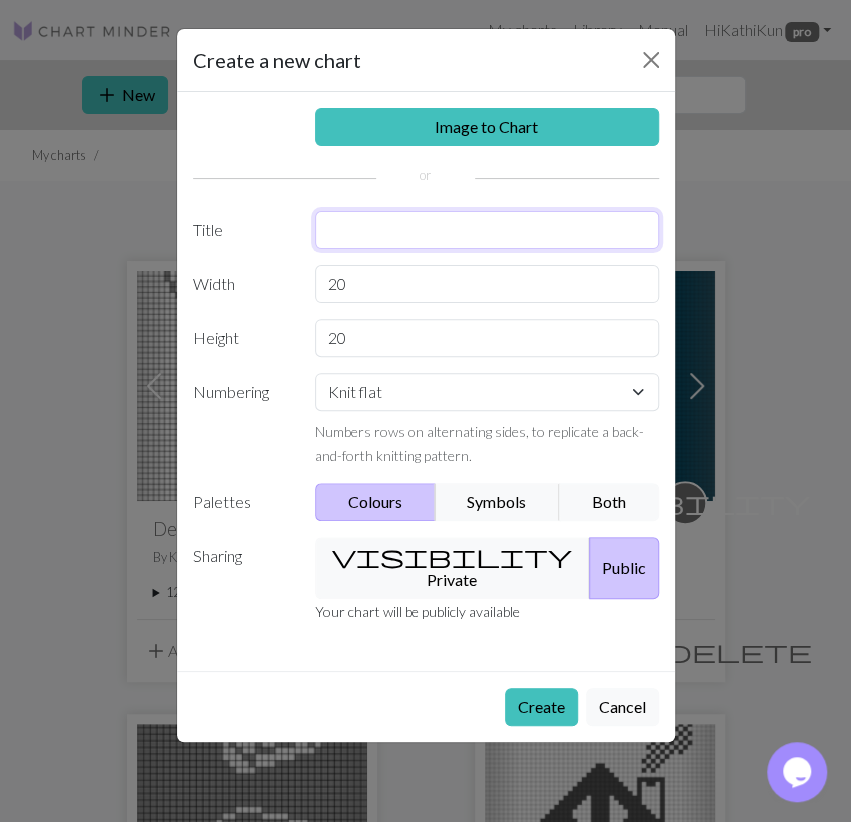 click at bounding box center [487, 230] 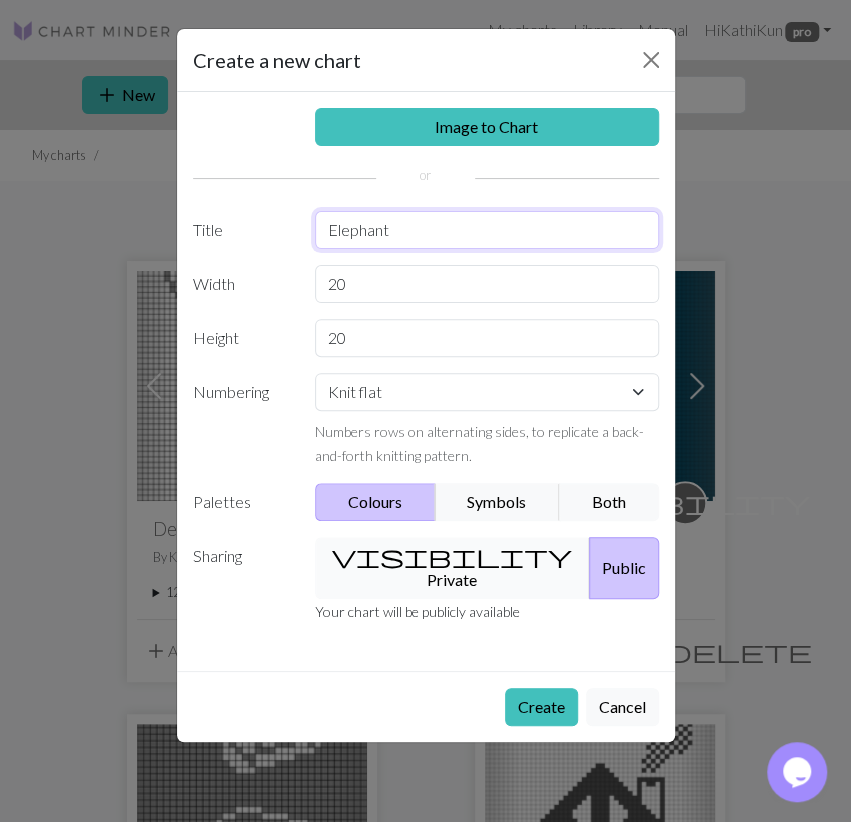 type on "Elephant" 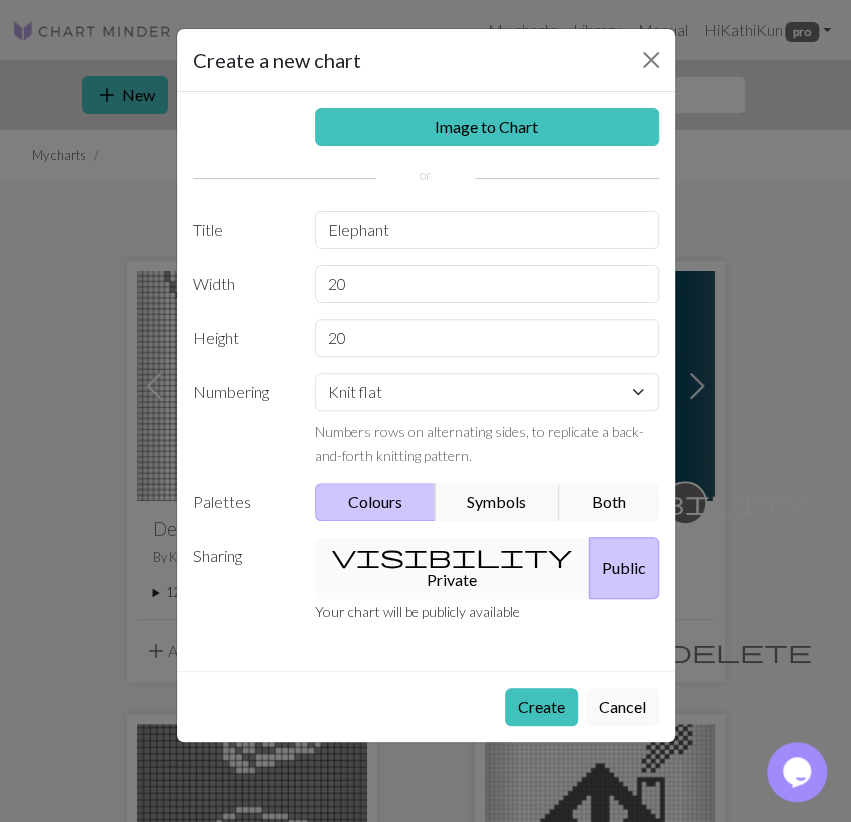 click on "visibility  Private" at bounding box center (452, 568) 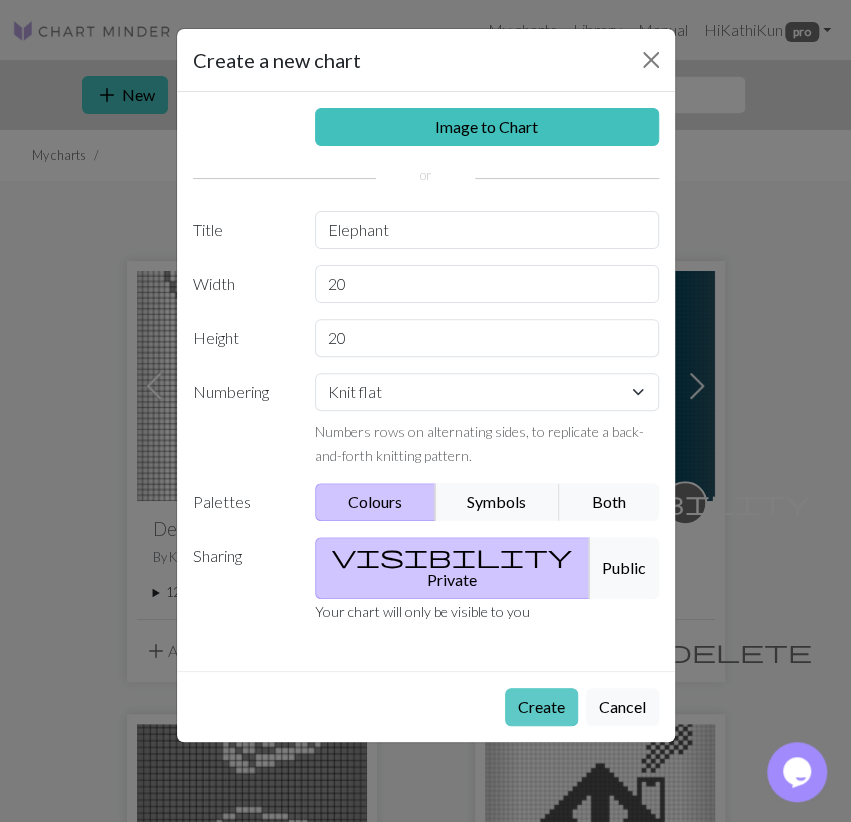 click on "Create" at bounding box center [541, 707] 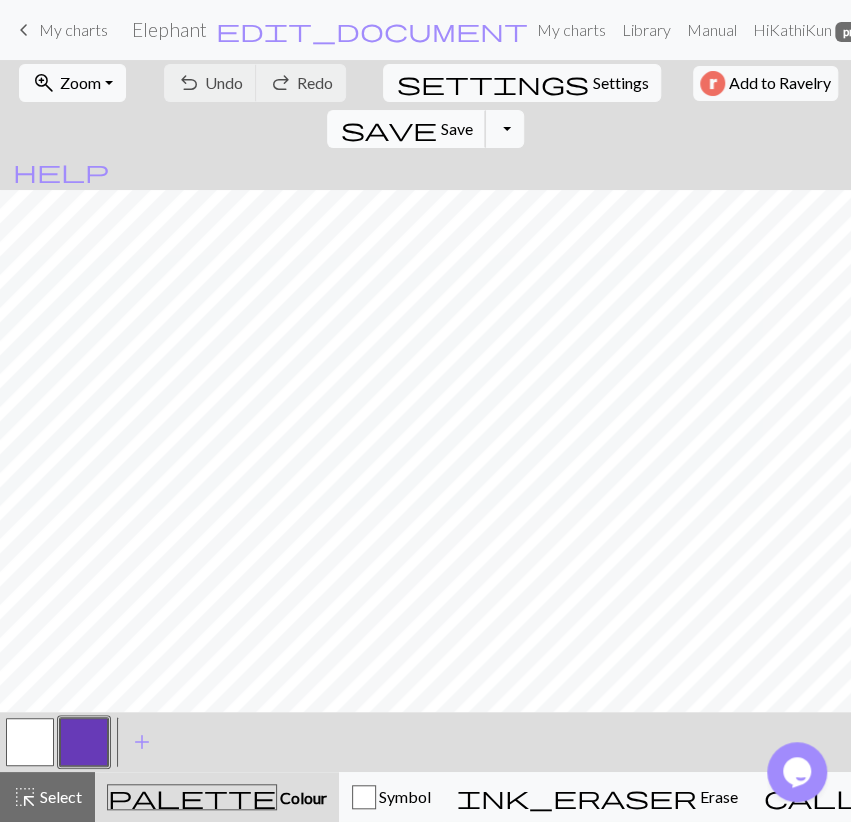 click on "save" at bounding box center [388, 129] 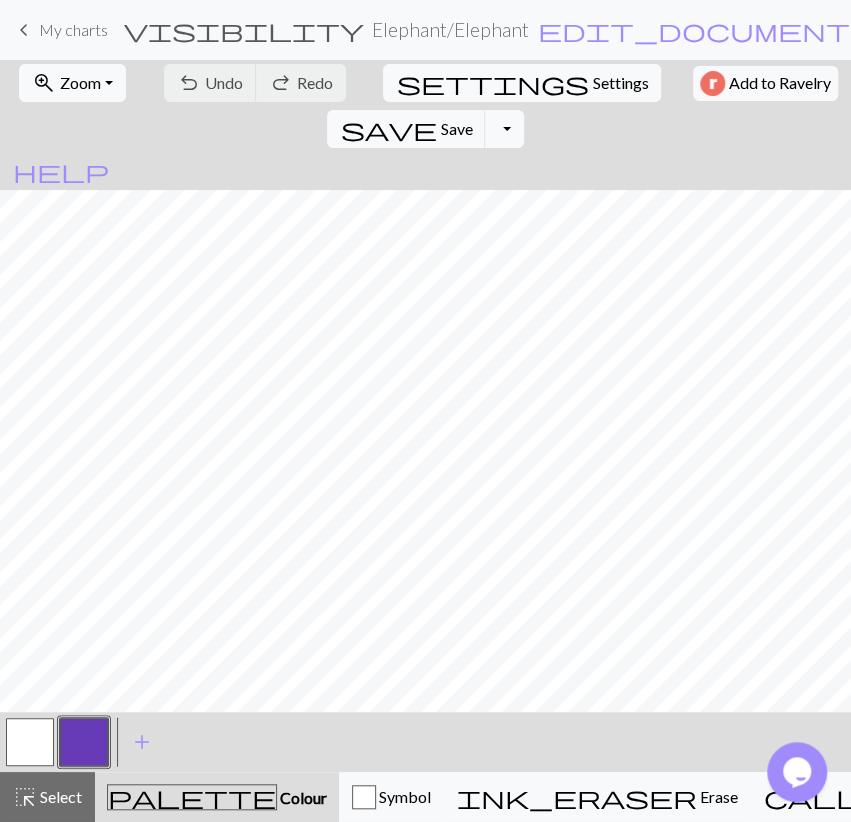 click on "My charts" at bounding box center (73, 29) 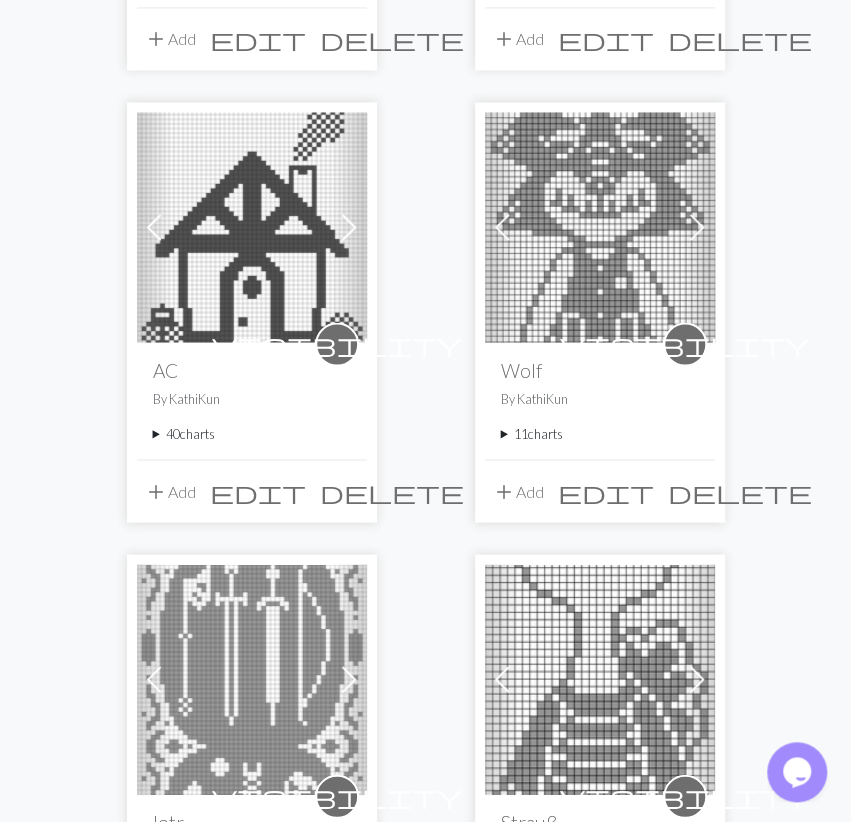 scroll, scrollTop: 1144, scrollLeft: 0, axis: vertical 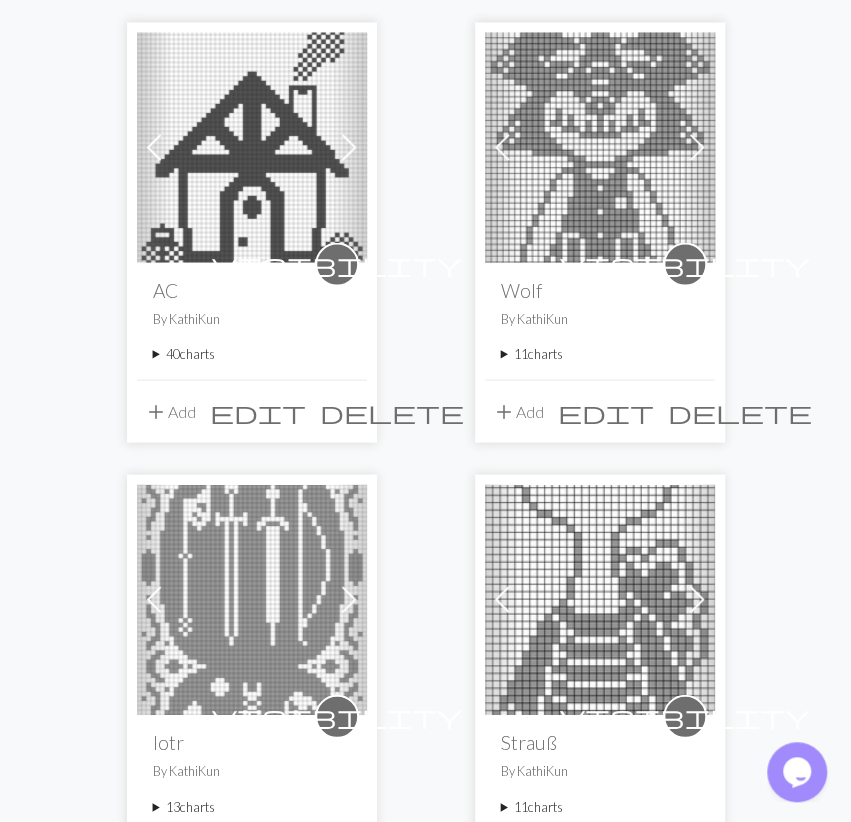 click on "40  charts" at bounding box center [252, 353] 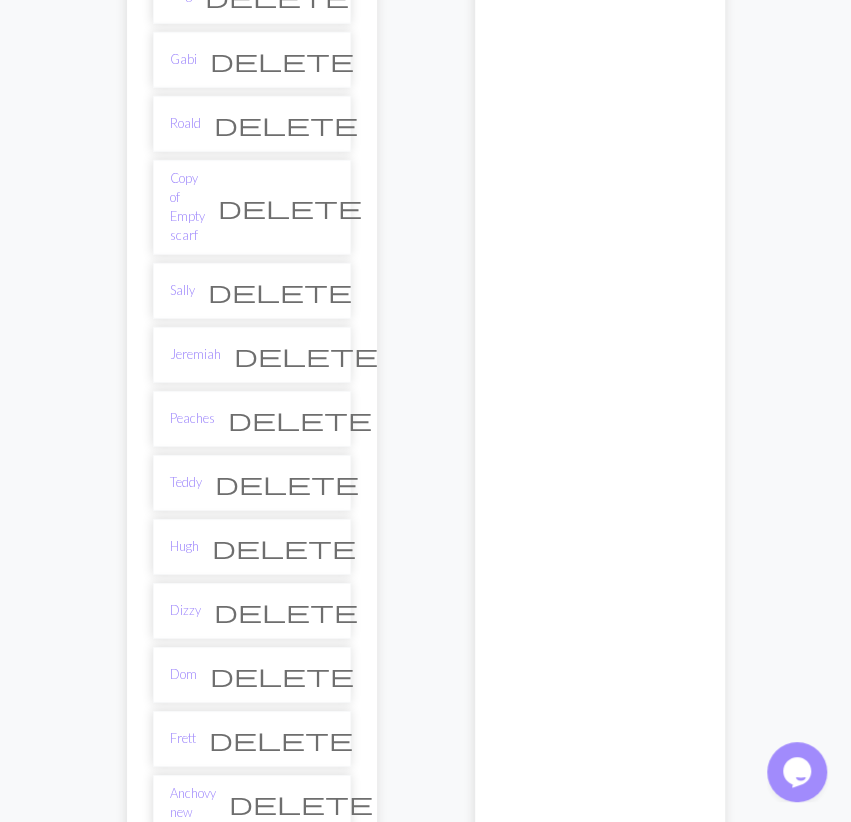 scroll, scrollTop: 1976, scrollLeft: 0, axis: vertical 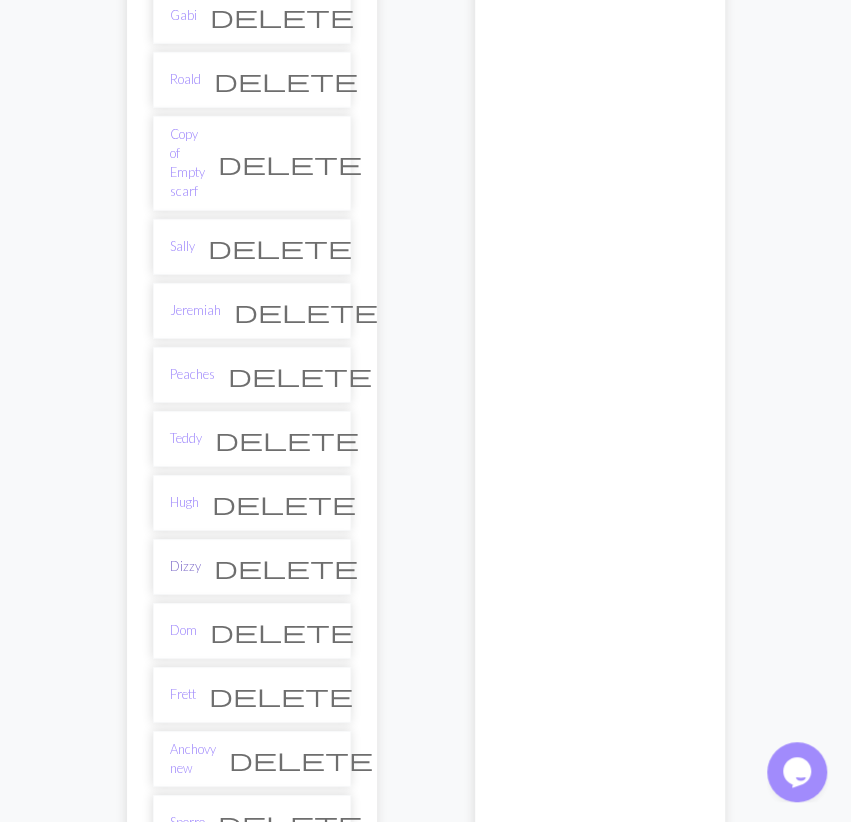 click on "Dizzy" at bounding box center (185, 566) 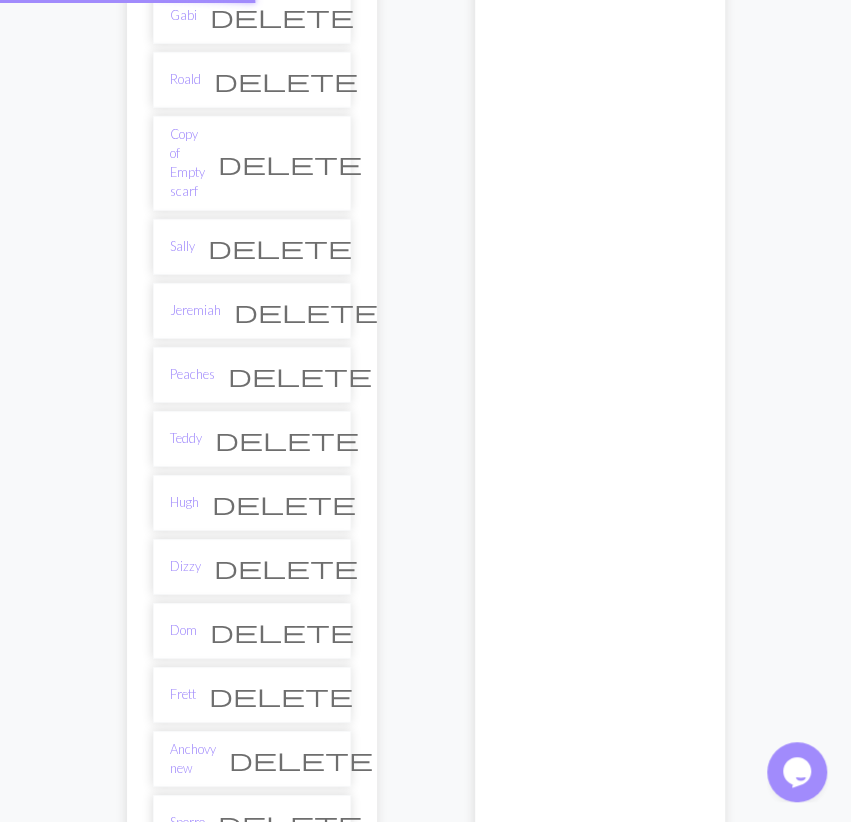 scroll, scrollTop: 0, scrollLeft: 0, axis: both 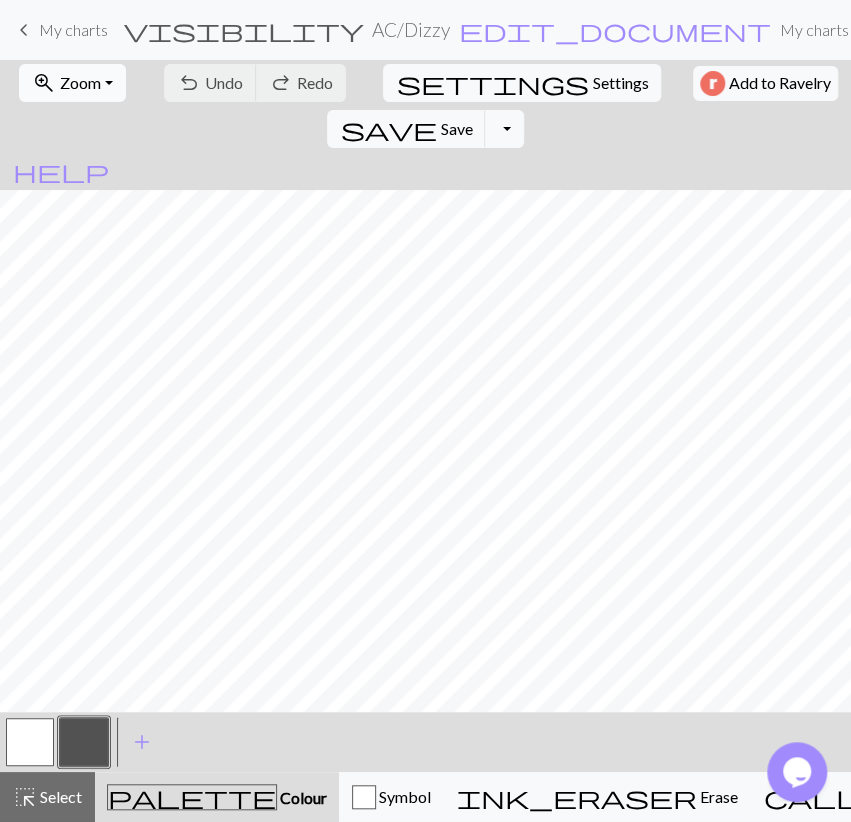 click on "zoom_in Zoom Zoom" at bounding box center (72, 83) 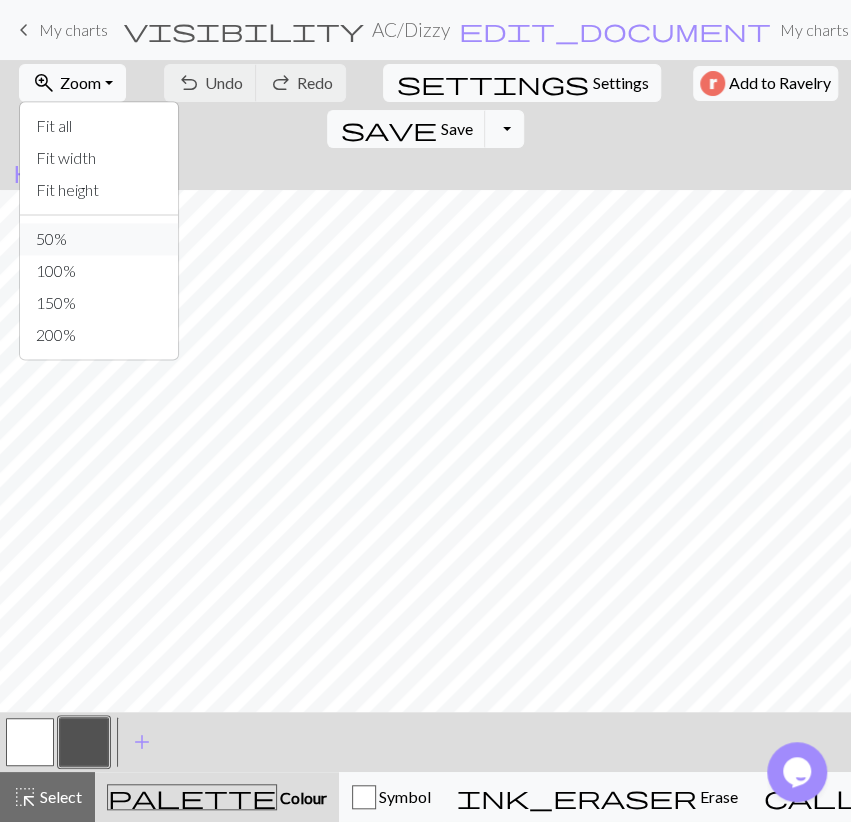 click on "50%" at bounding box center (99, 239) 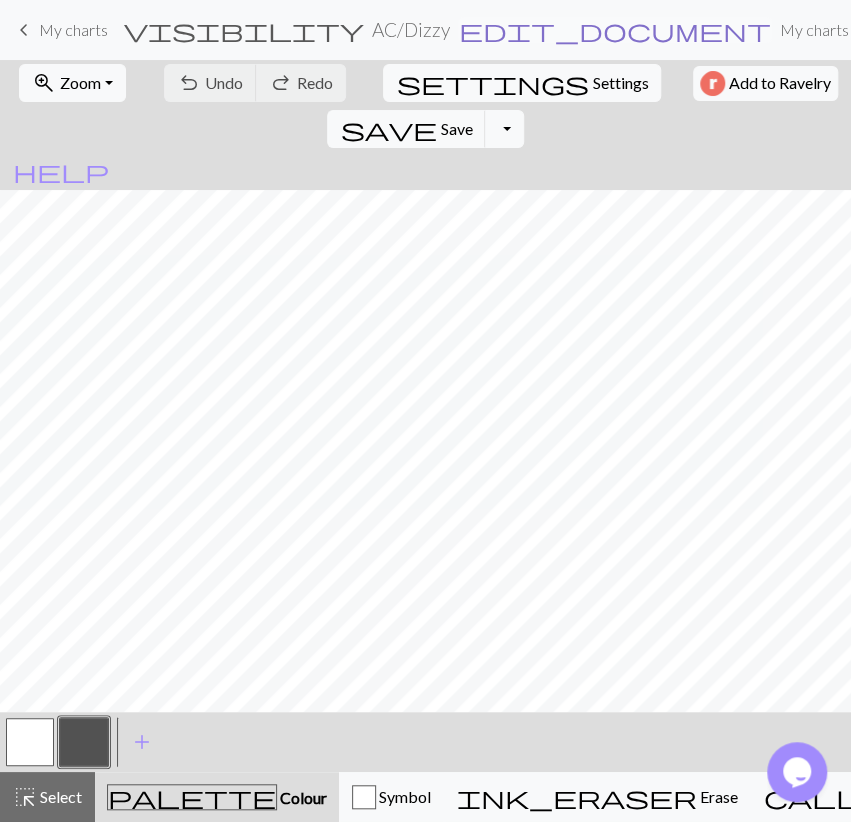click on "edit_document" at bounding box center [615, 30] 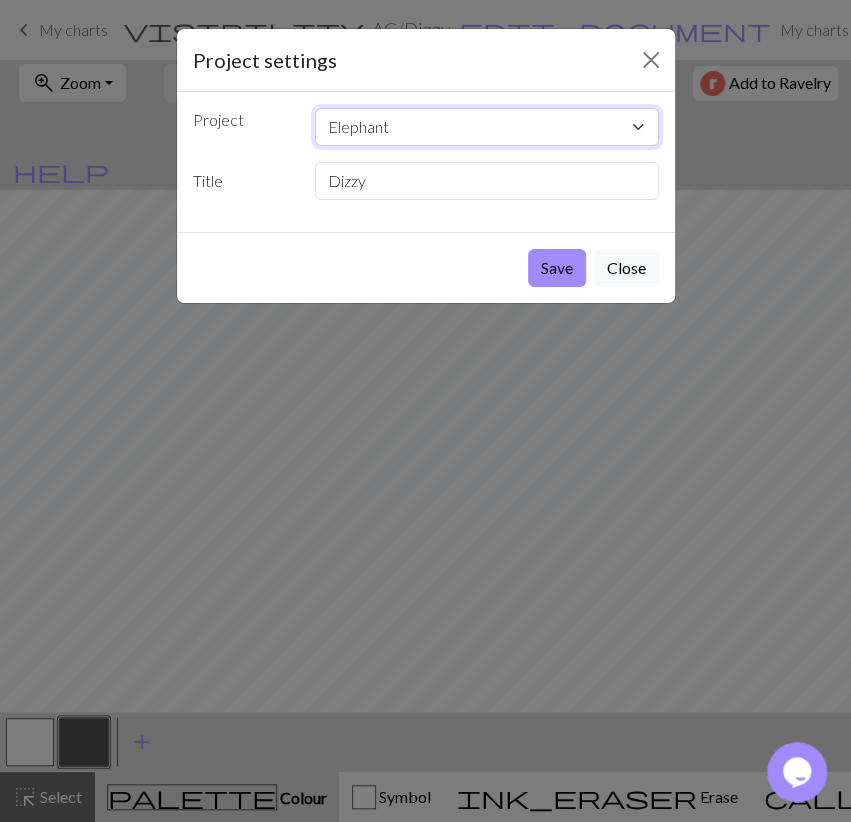select on "688dac8dc6c77eda569a2231" 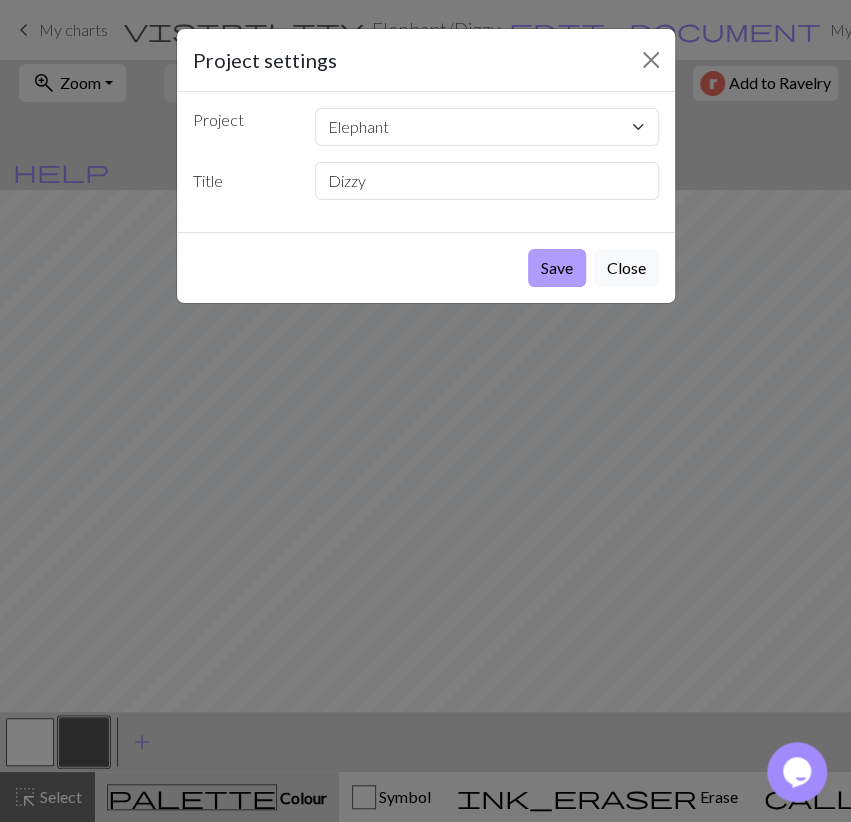 click on "Save" at bounding box center [557, 268] 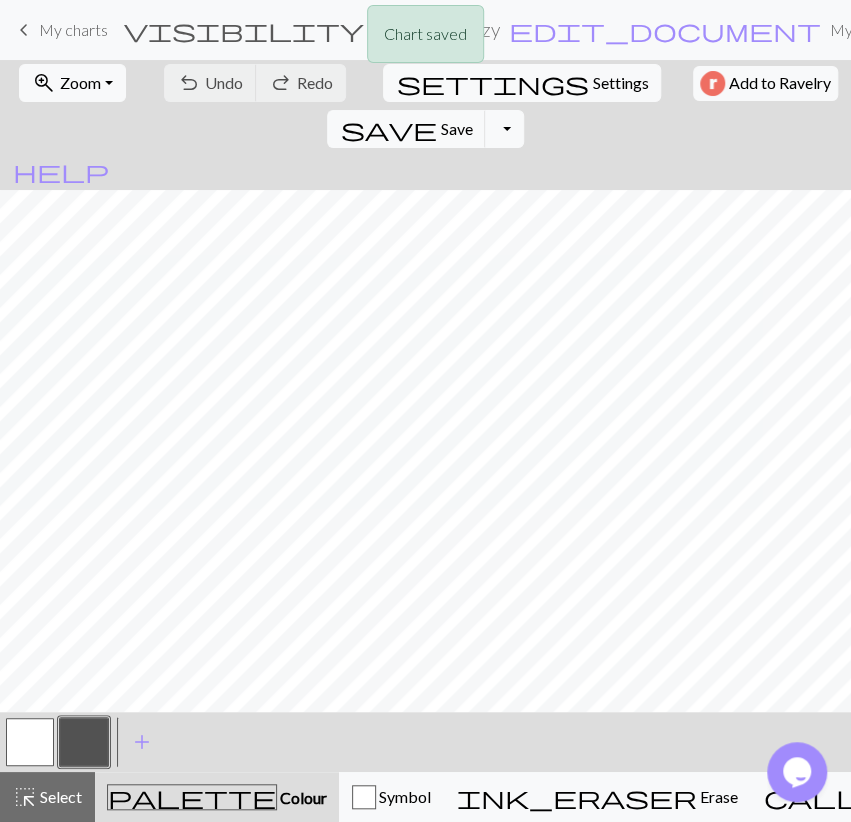 click at bounding box center (84, 742) 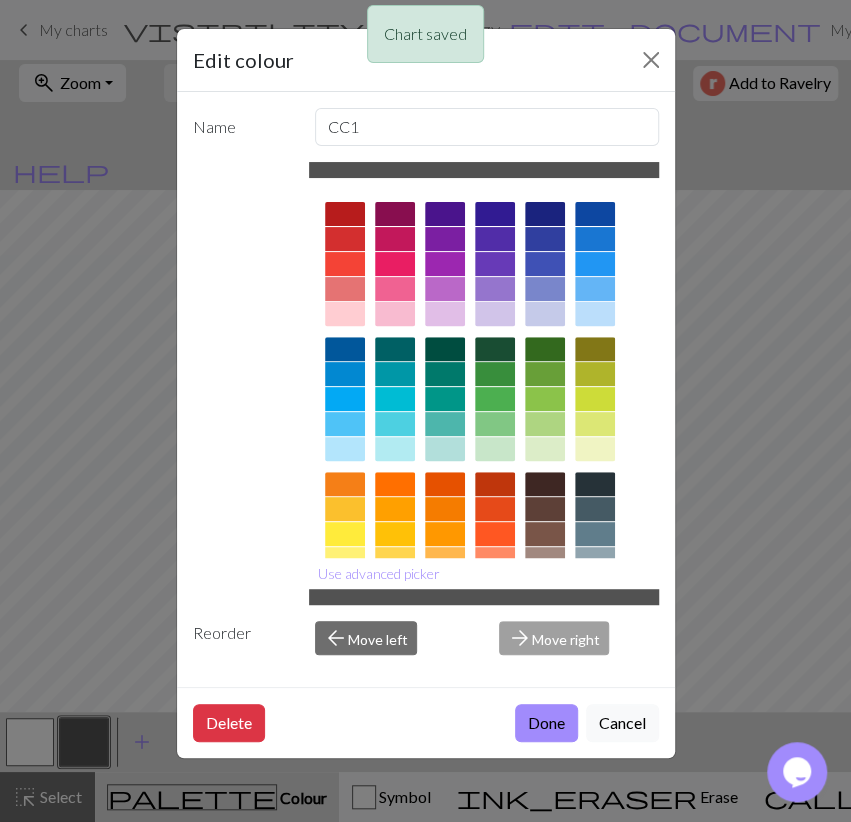 scroll, scrollTop: 196, scrollLeft: 0, axis: vertical 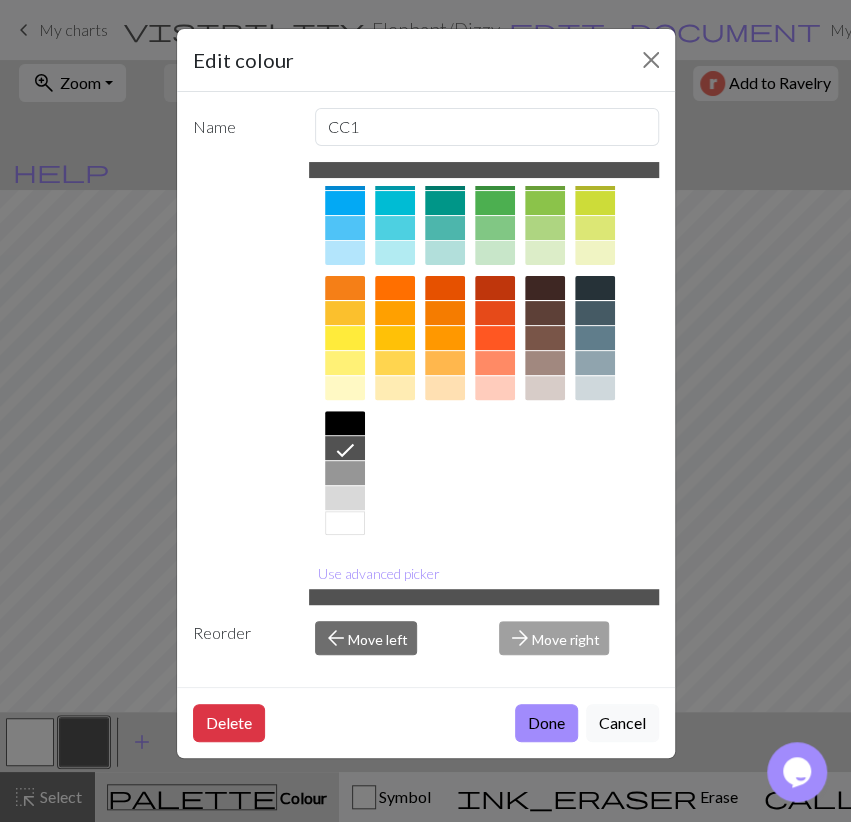 click at bounding box center [345, 473] 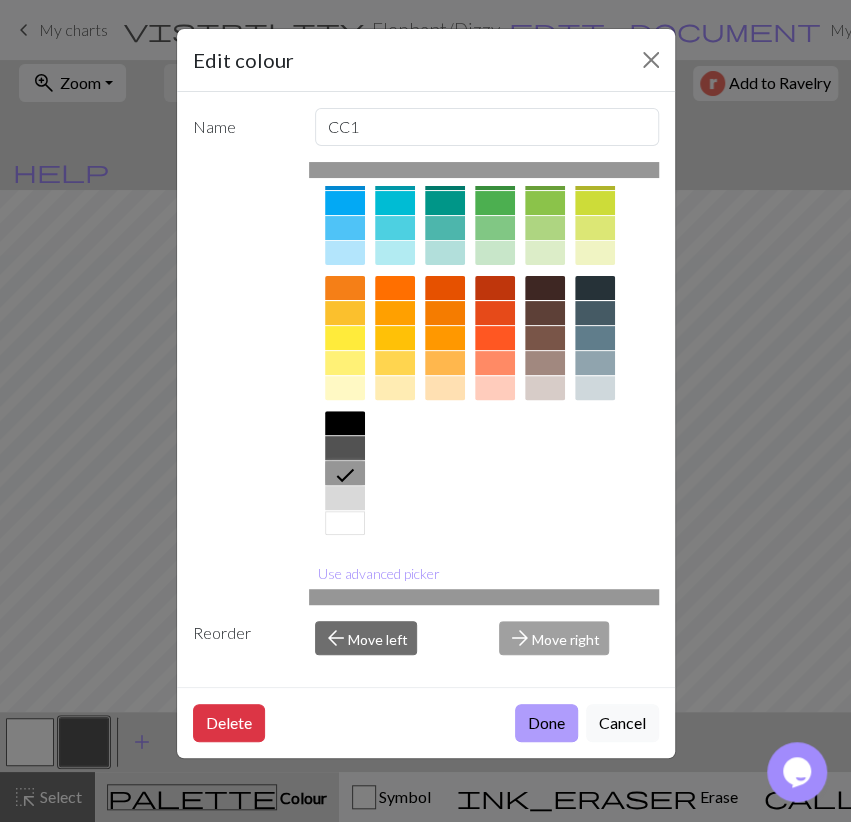 click on "Done" at bounding box center [546, 723] 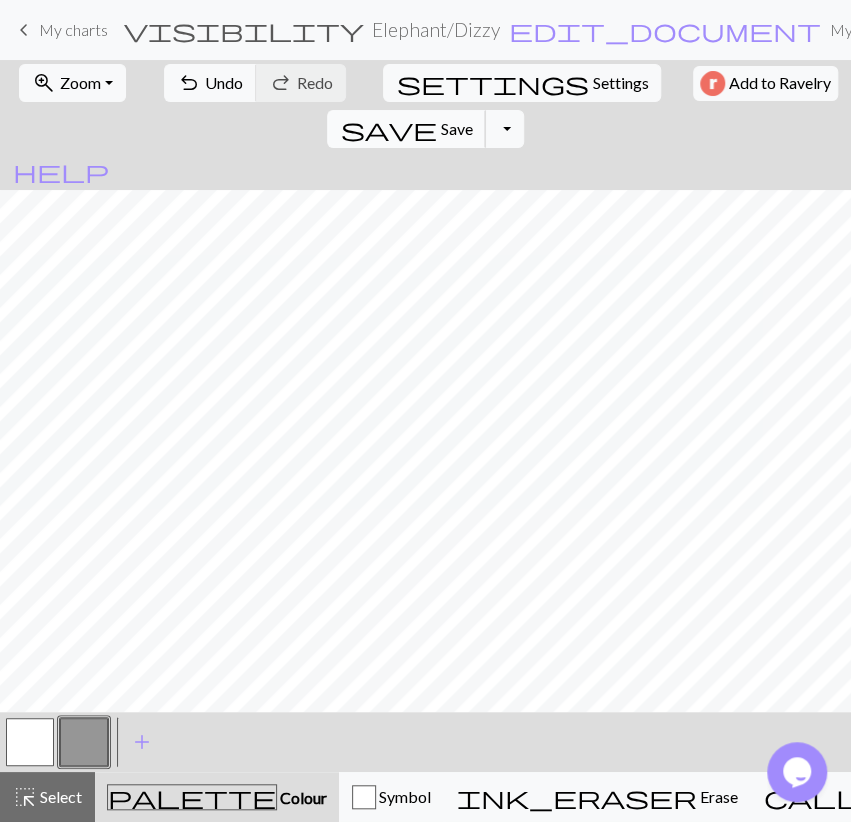 click on "save" at bounding box center (388, 129) 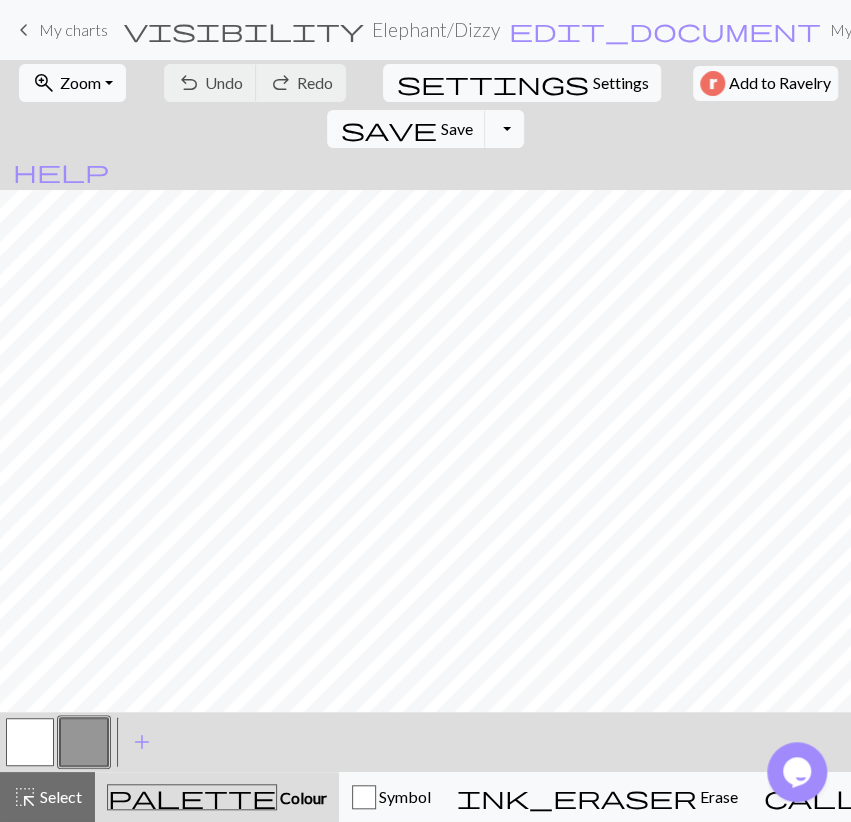 click on "keyboard_arrow_left   My charts" at bounding box center (60, 30) 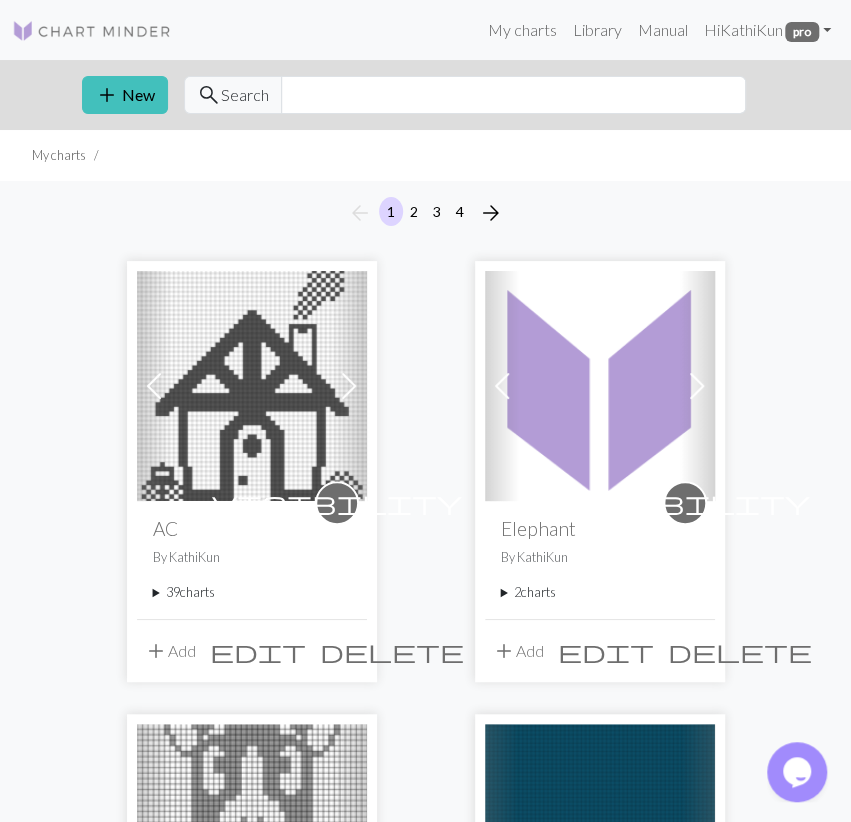 click on "2  charts" at bounding box center [600, 592] 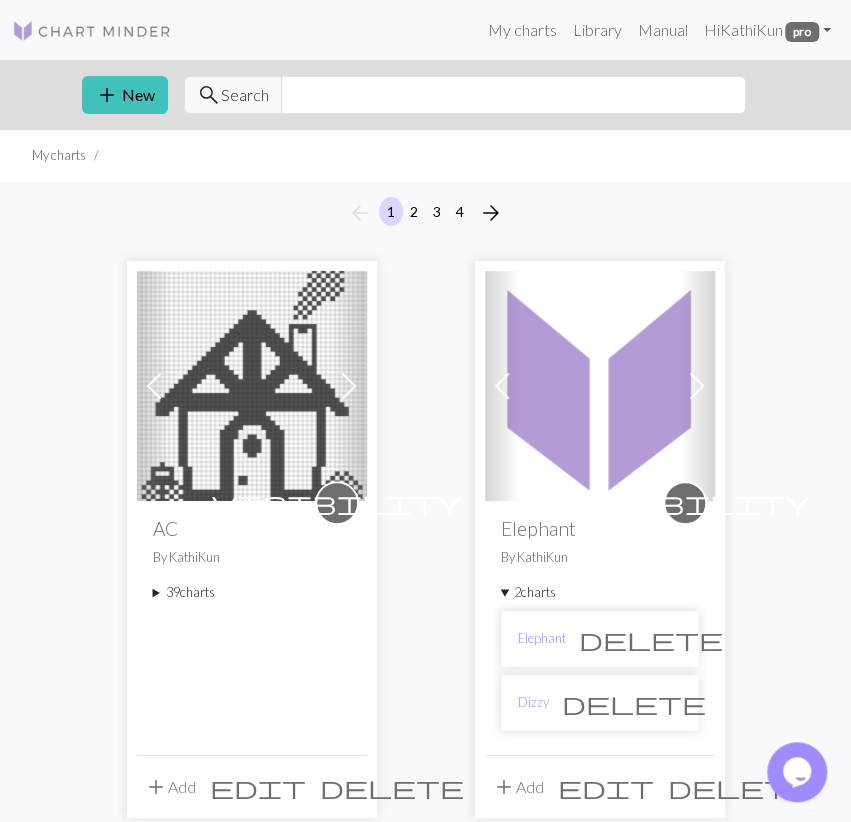 click on "delete" at bounding box center [651, 639] 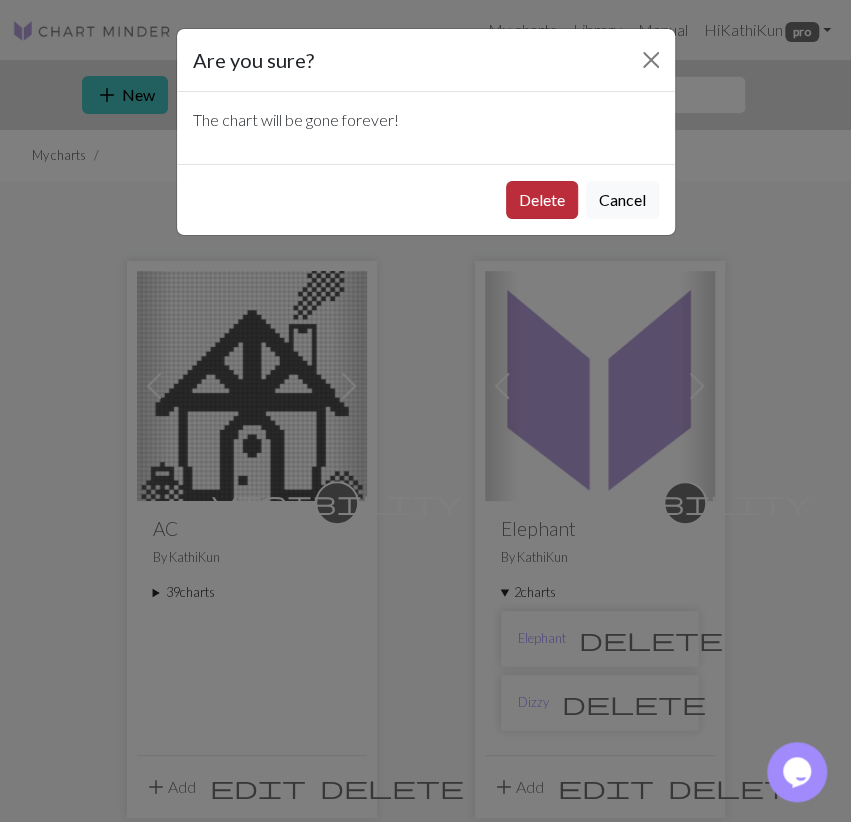 click on "Delete" at bounding box center [542, 200] 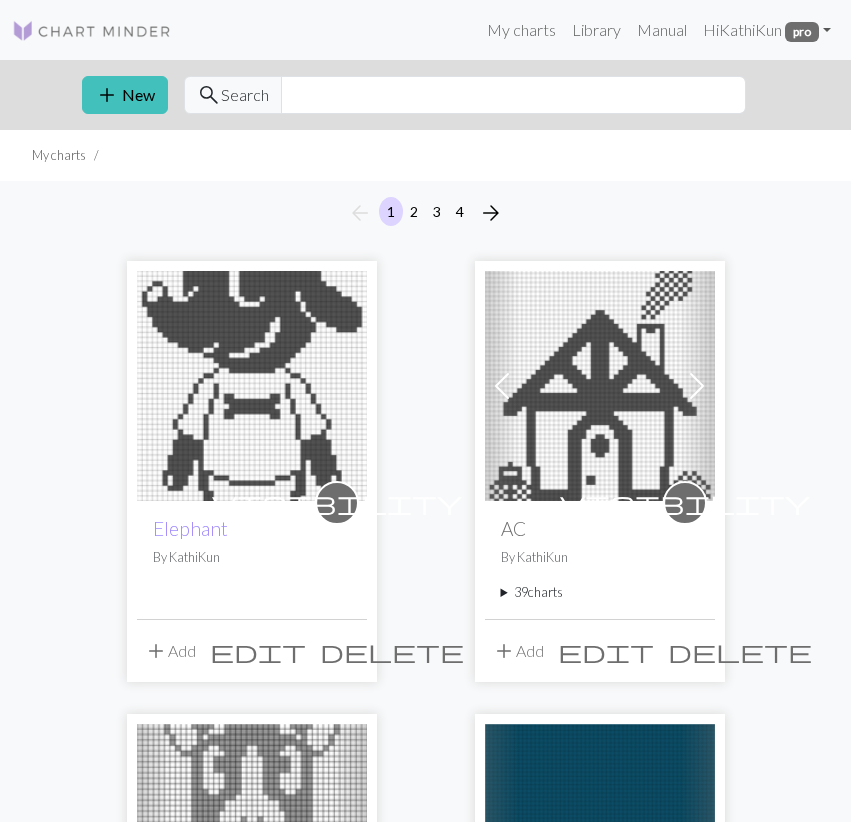 scroll, scrollTop: 0, scrollLeft: 0, axis: both 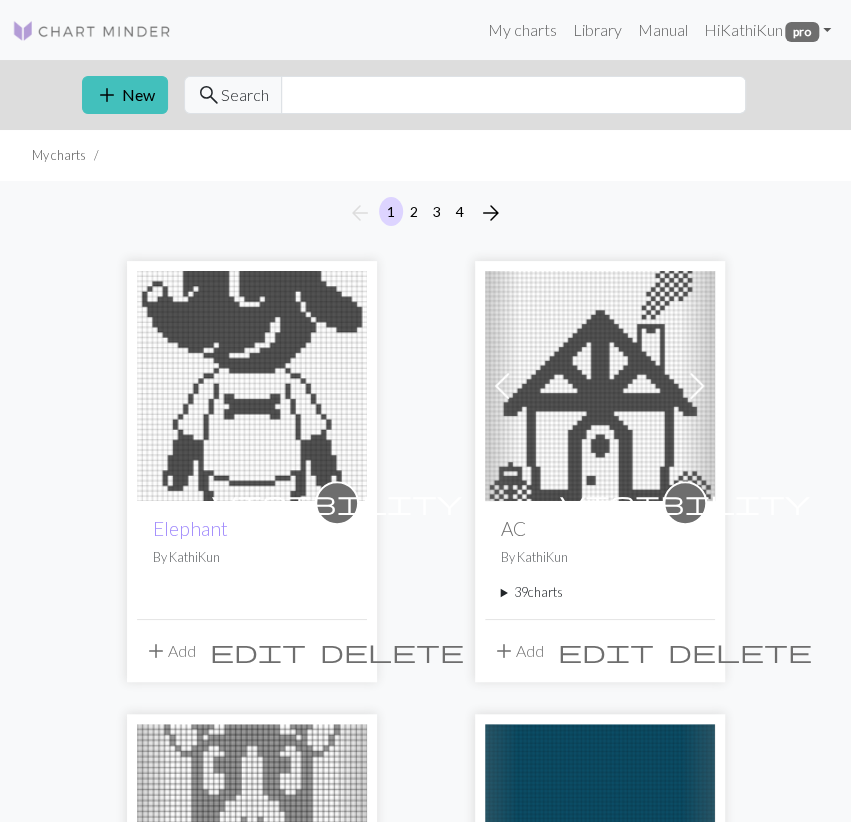 click at bounding box center [252, 386] 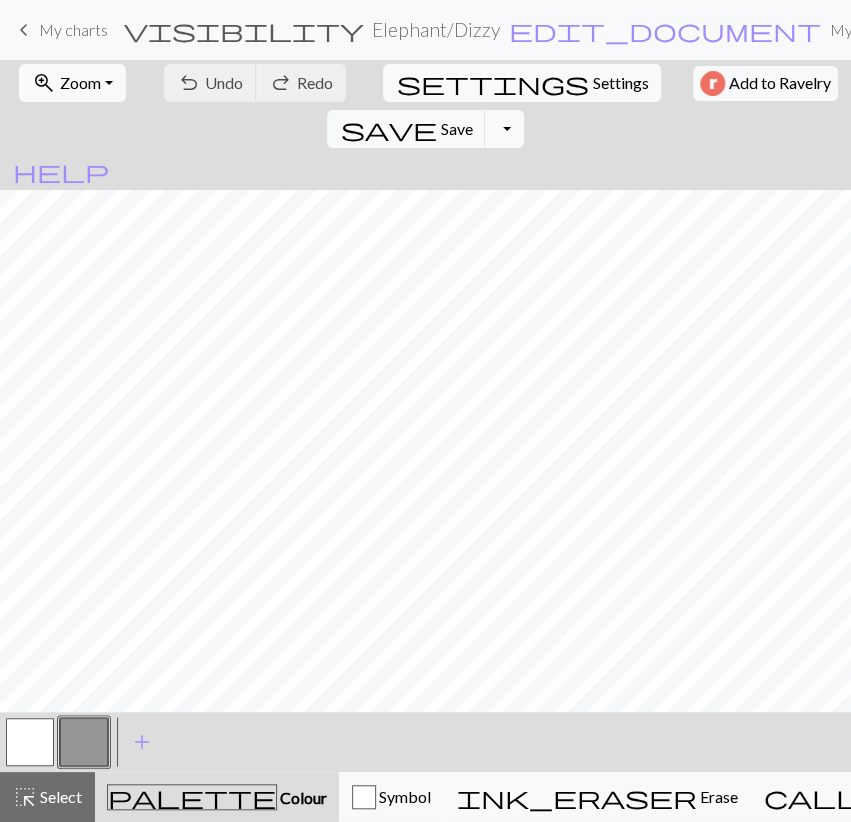 click on "Zoom" at bounding box center (80, 82) 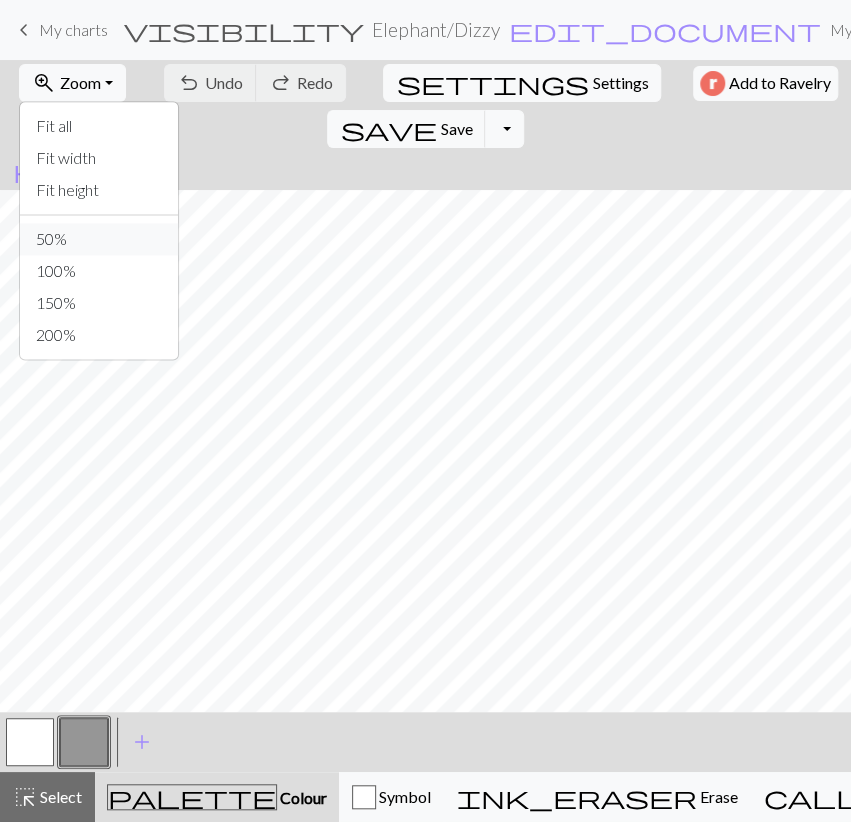 click on "50%" at bounding box center [99, 239] 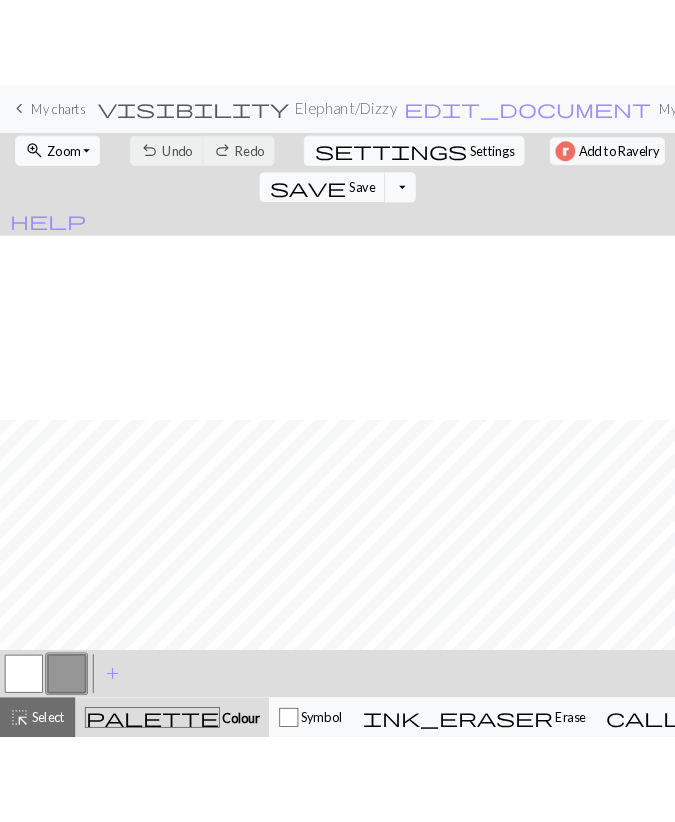 scroll, scrollTop: 233, scrollLeft: 0, axis: vertical 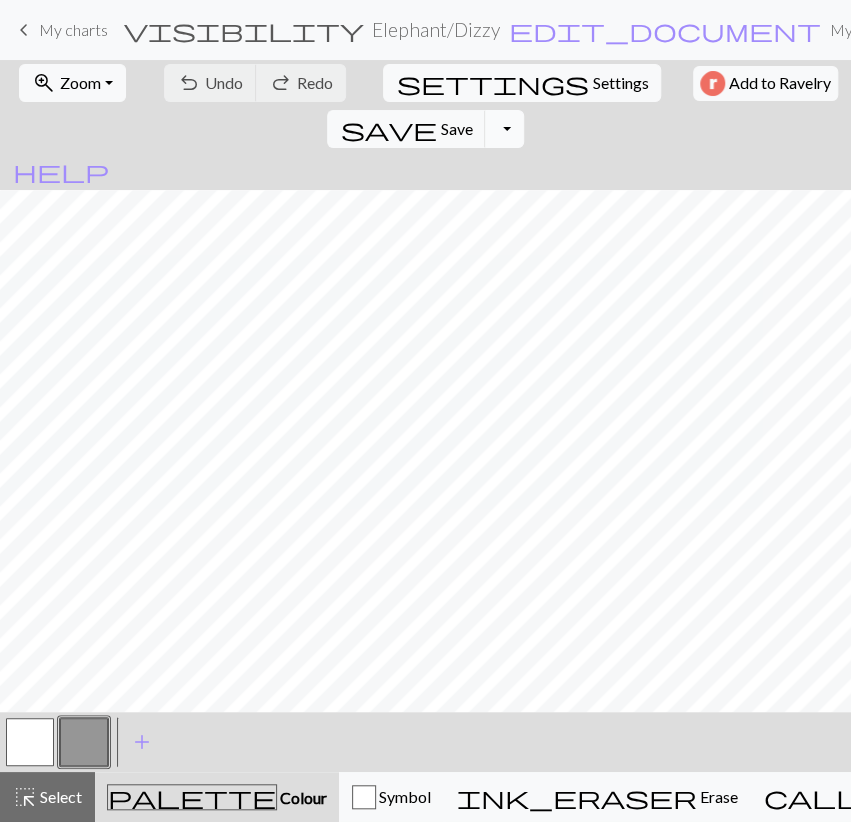 click on "Toggle Dropdown" at bounding box center (504, 129) 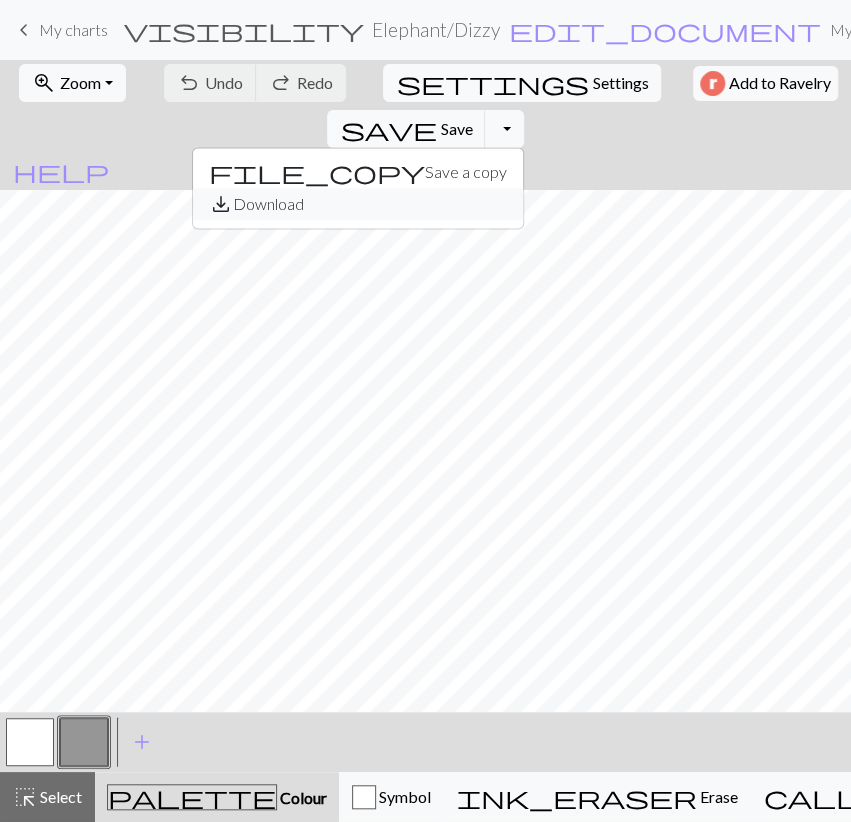 click on "save_alt  Download" at bounding box center [358, 204] 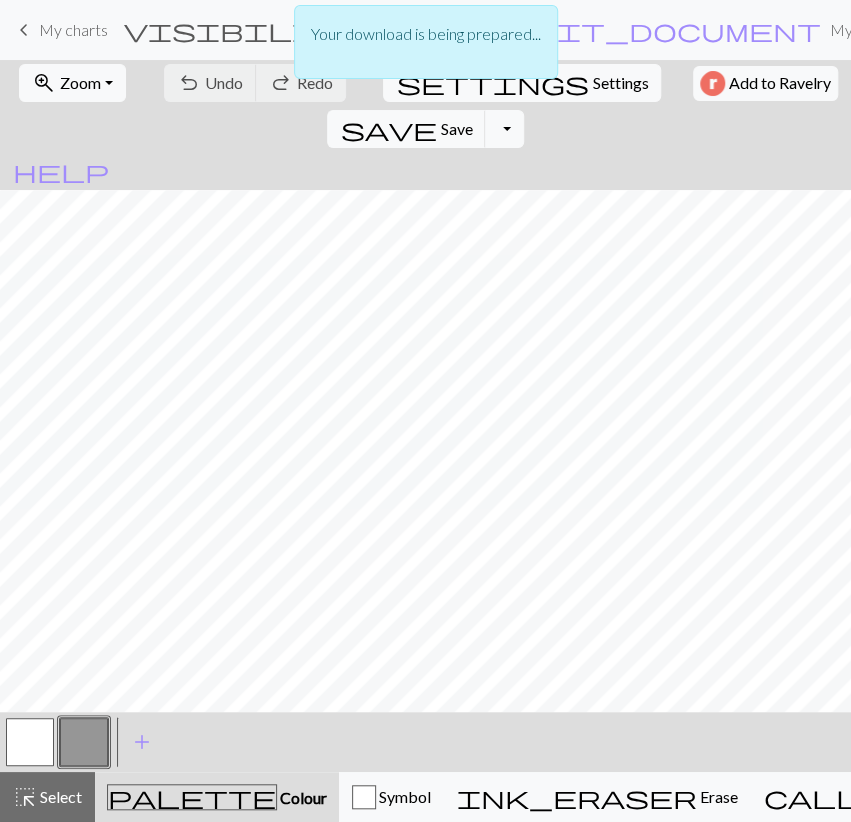 click on "Your download is being prepared..." at bounding box center (426, 47) 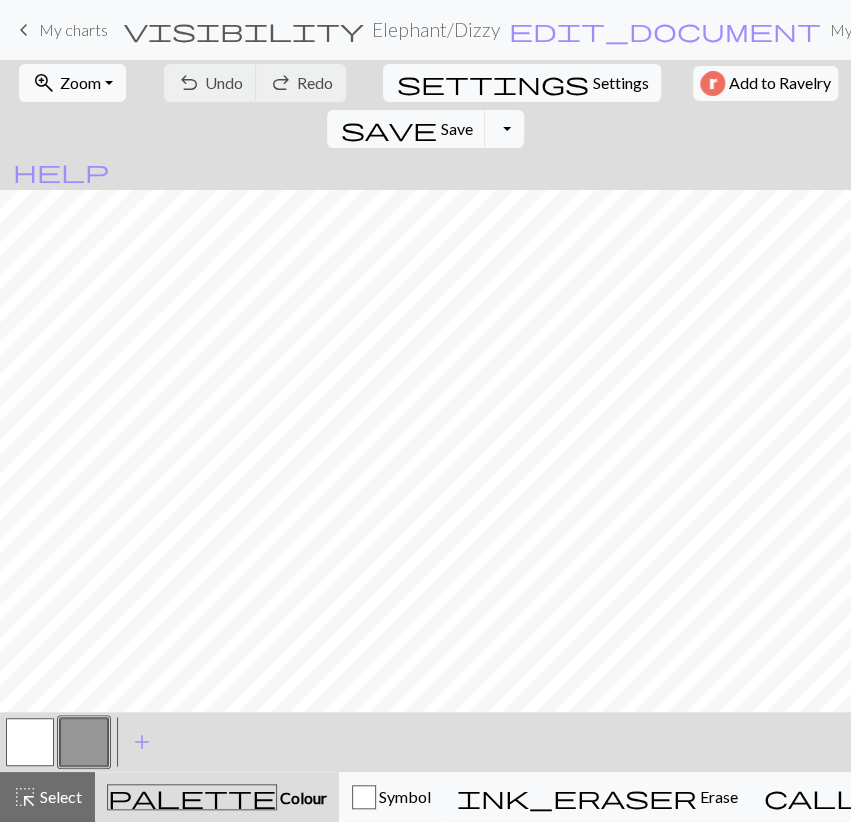 click on "settings" at bounding box center [492, 83] 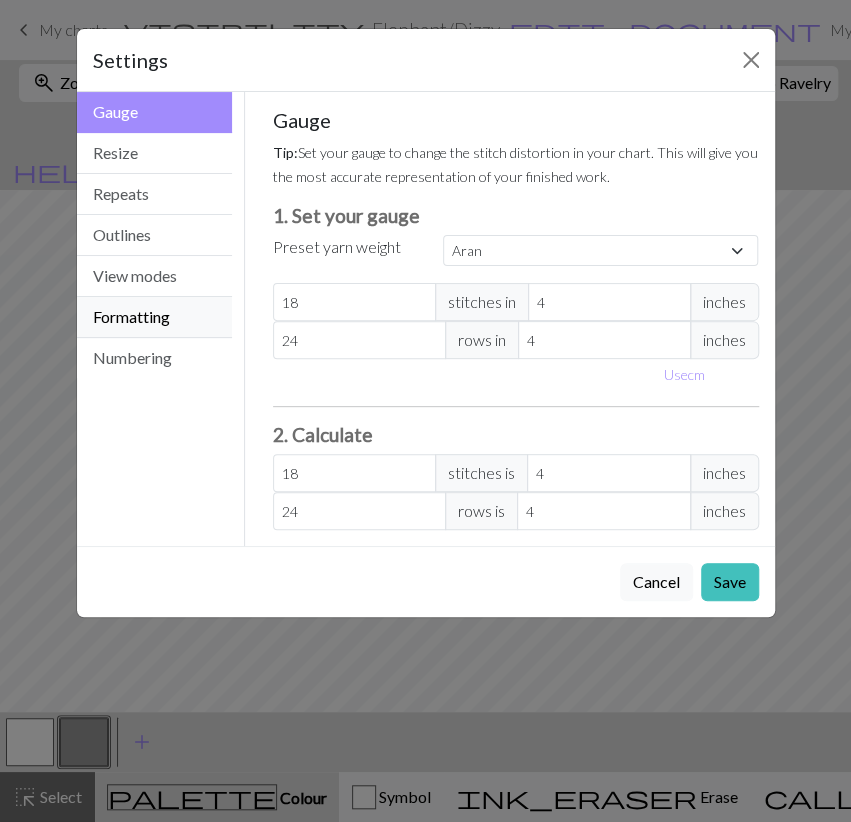 click on "Formatting" at bounding box center [155, 317] 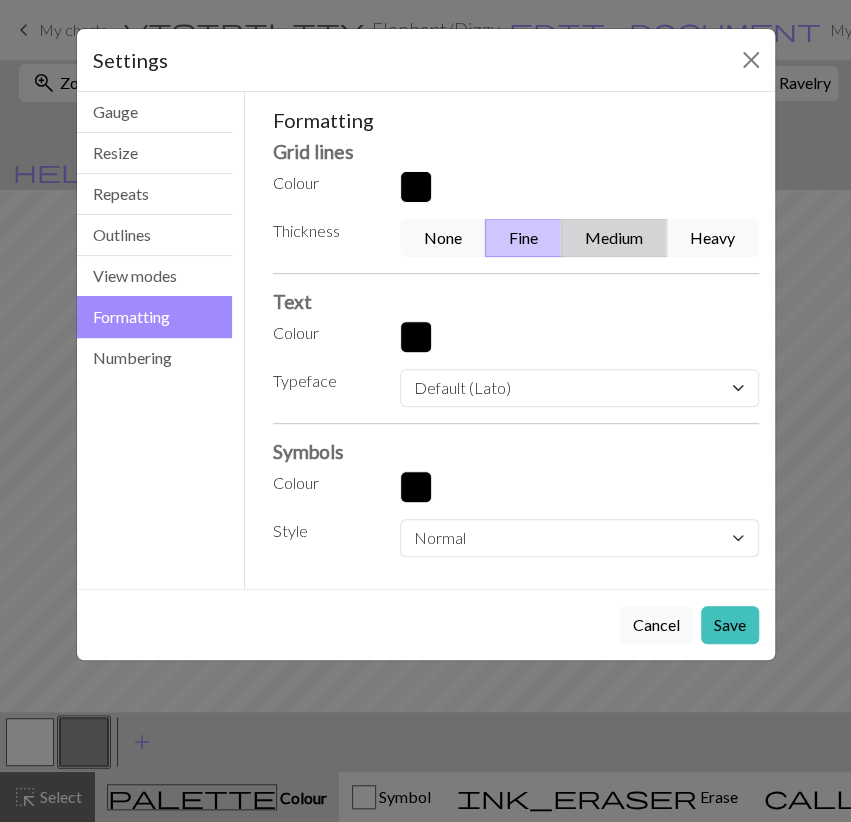 click on "Medium" at bounding box center (614, 238) 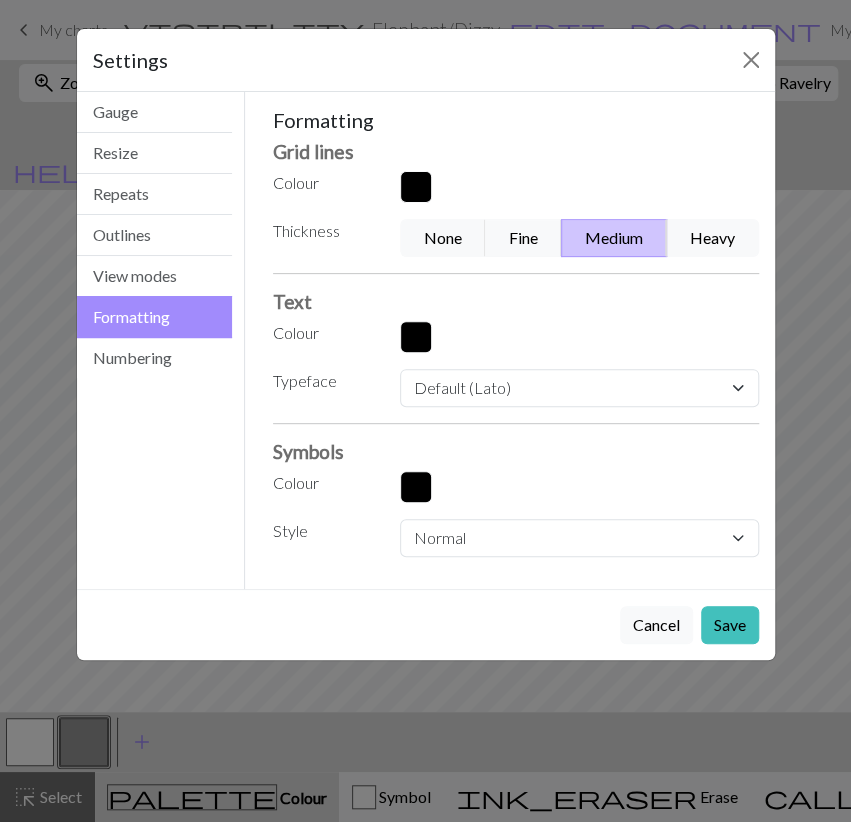 click on "Save" at bounding box center [730, 625] 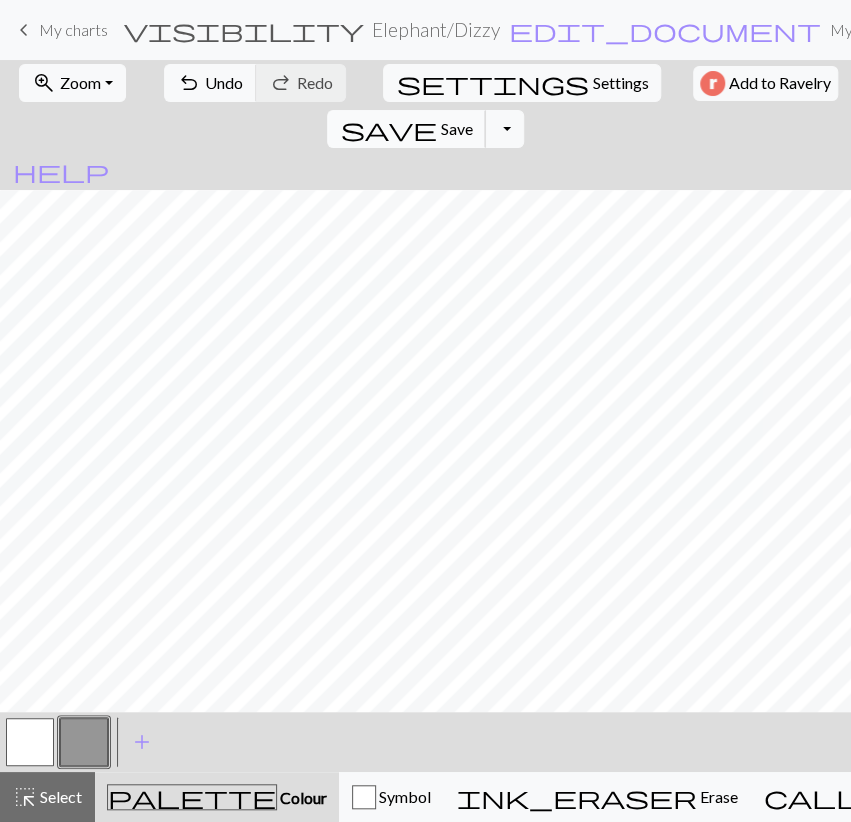 click on "save" at bounding box center [388, 129] 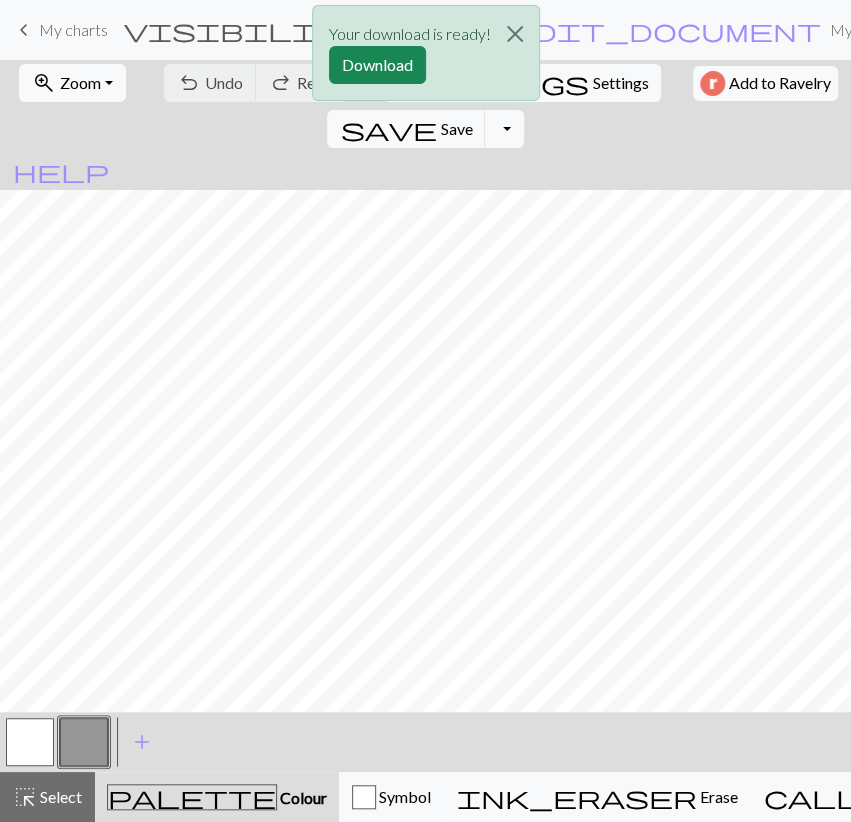 click on "Your download is ready! Download" at bounding box center (426, 53) 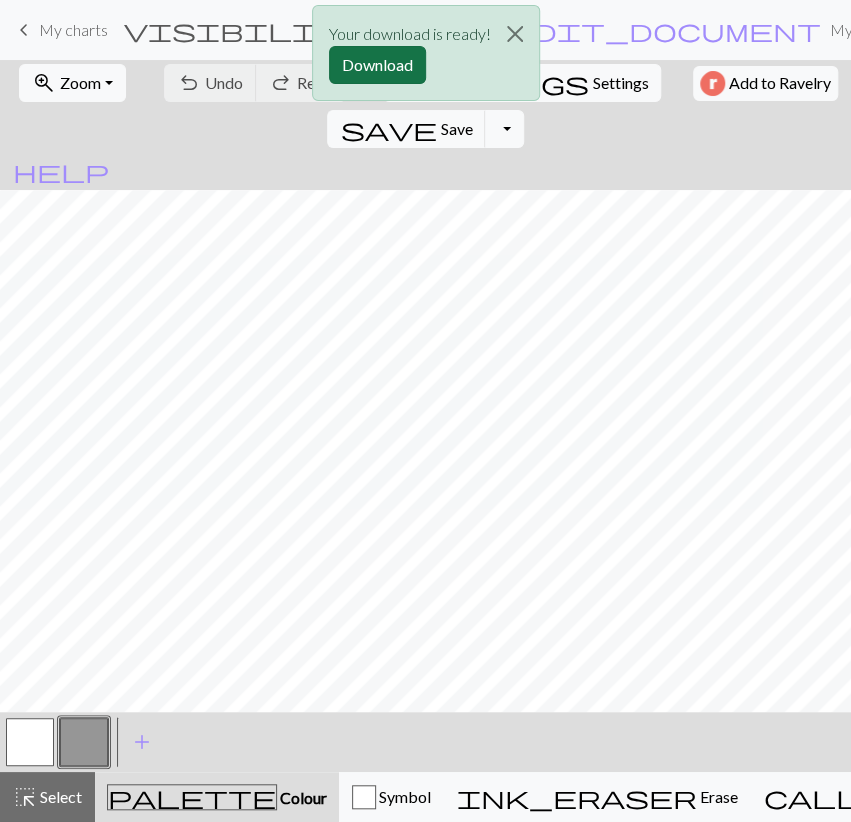click on "Download" at bounding box center [377, 65] 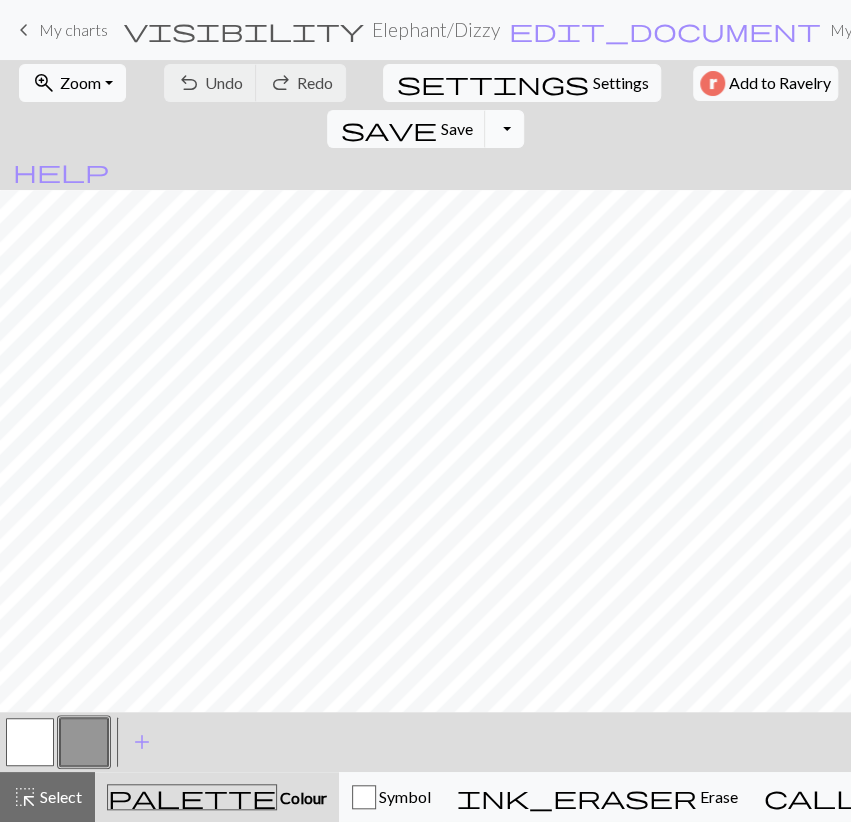 click on "Toggle Dropdown" at bounding box center [504, 129] 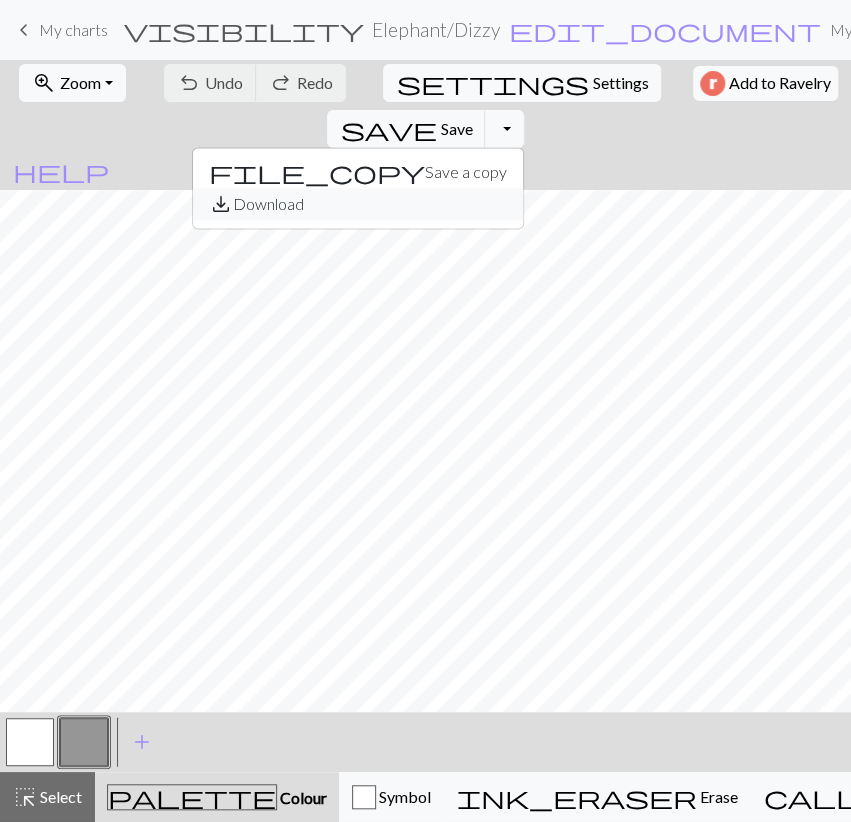 click on "save_alt  Download" at bounding box center [358, 204] 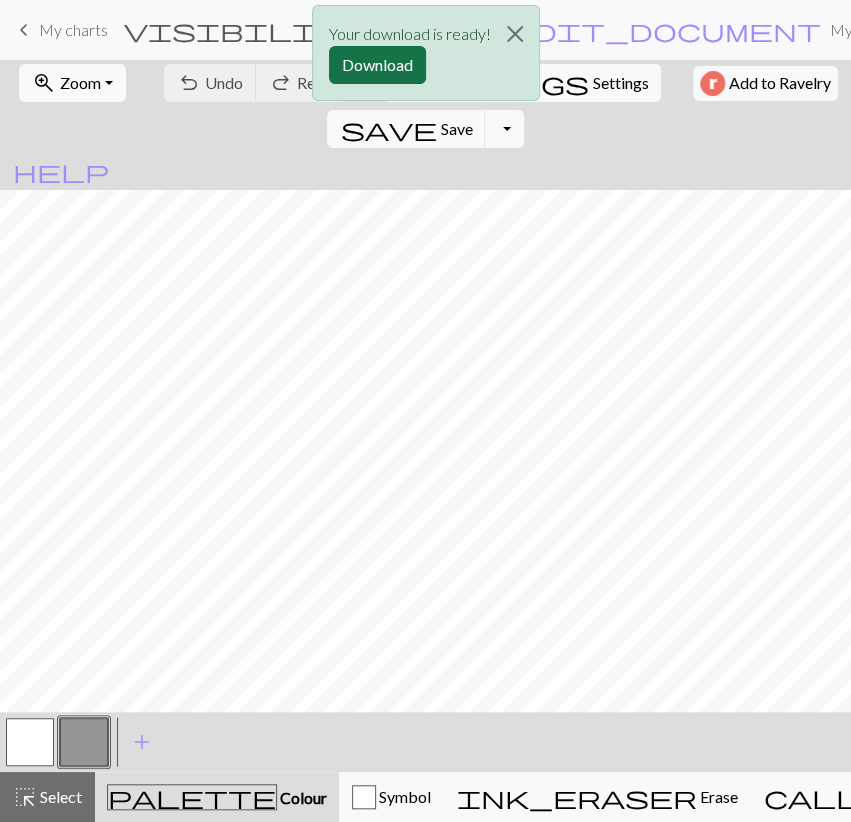 click on "Download" at bounding box center [377, 65] 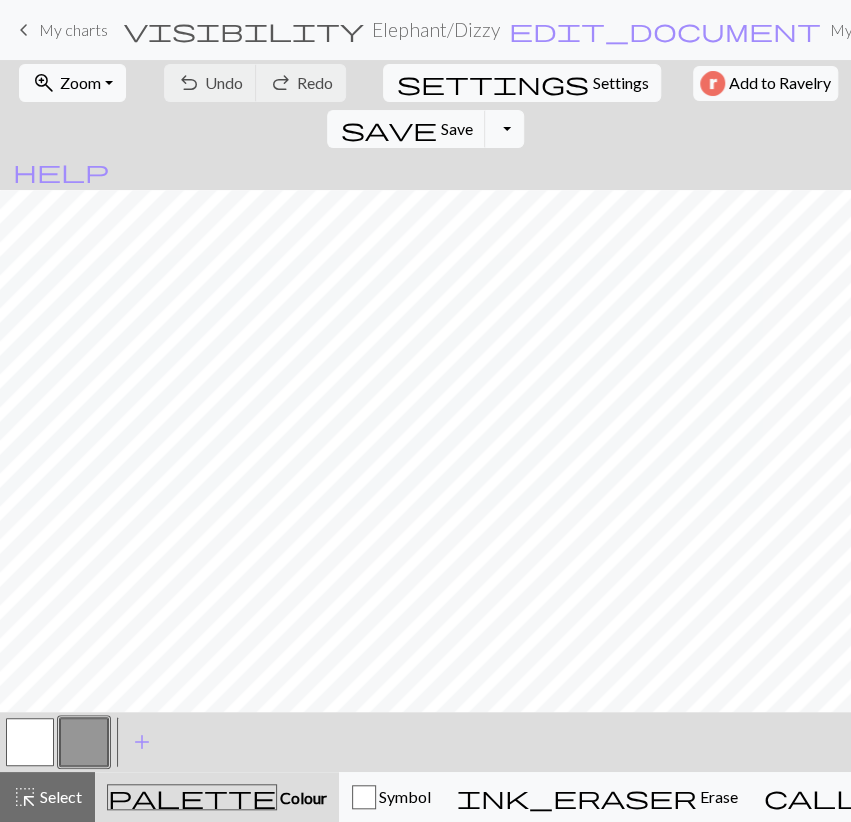 click on "< > add Add a  colour" at bounding box center [425, 742] 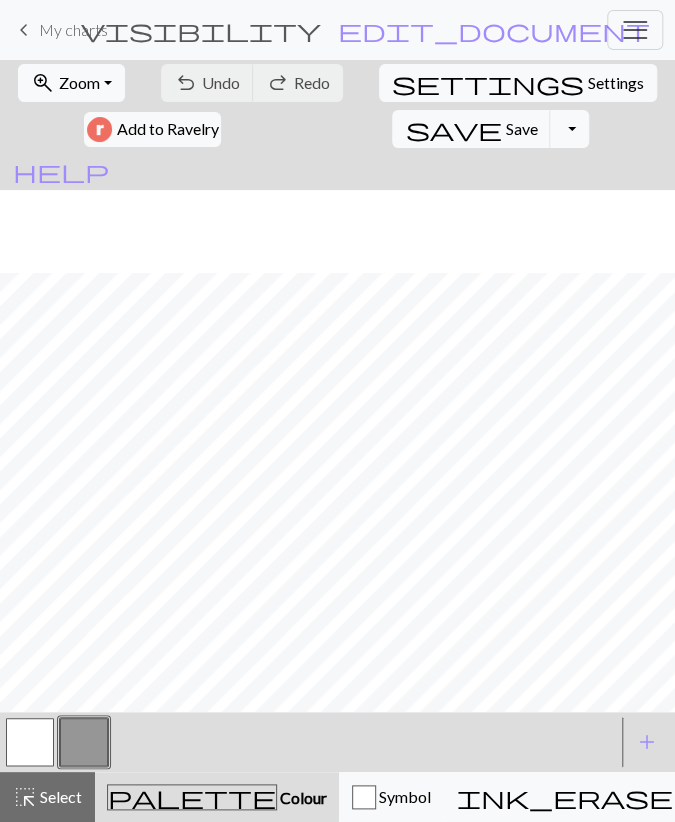 scroll, scrollTop: 316, scrollLeft: 0, axis: vertical 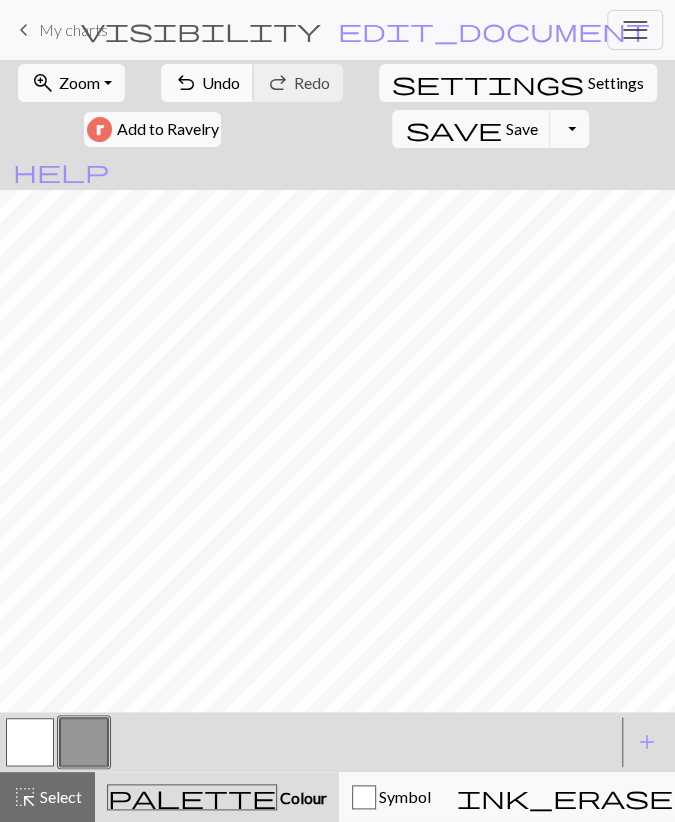 click on "undo Undo Undo" at bounding box center [207, 83] 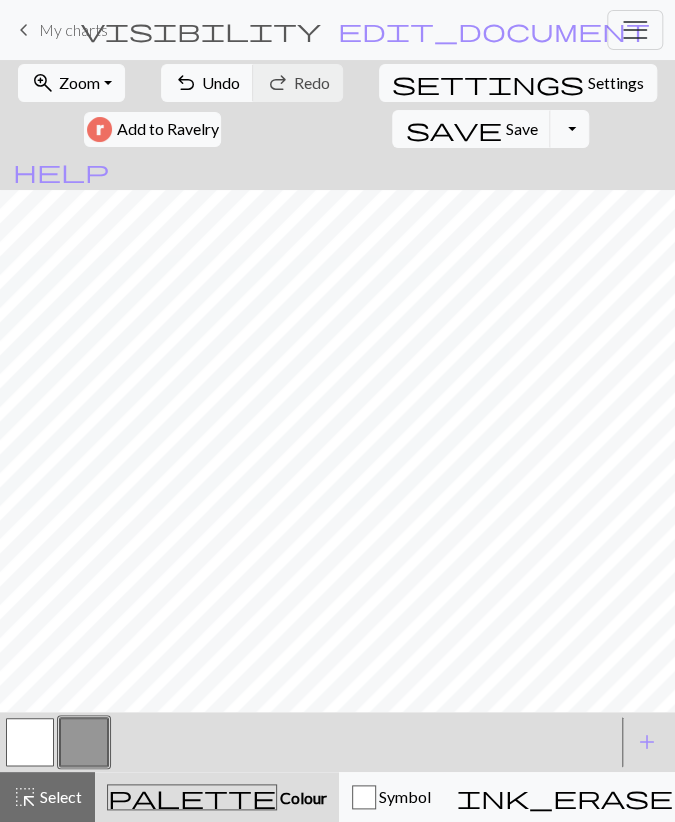 click at bounding box center [30, 742] 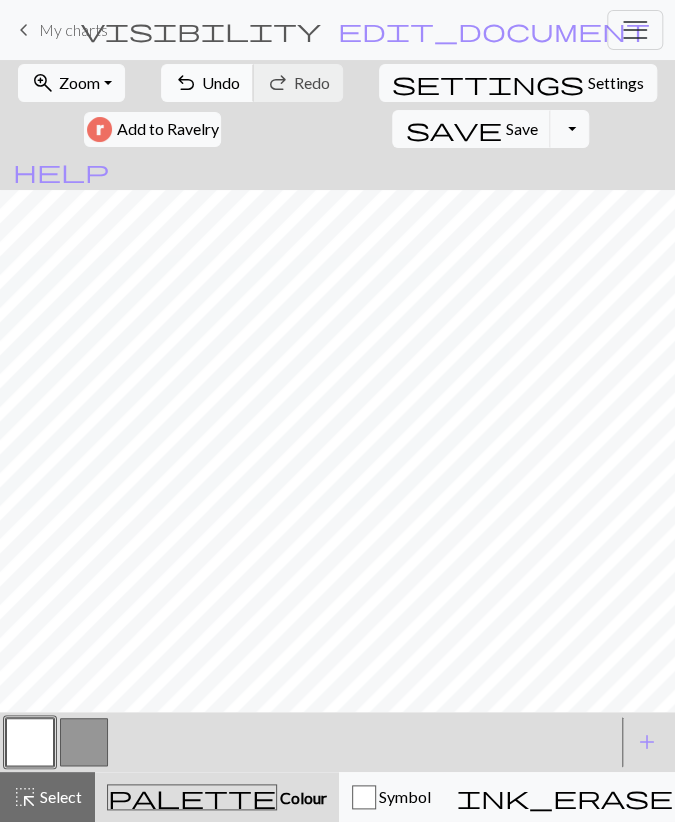 click on "Undo" at bounding box center (221, 82) 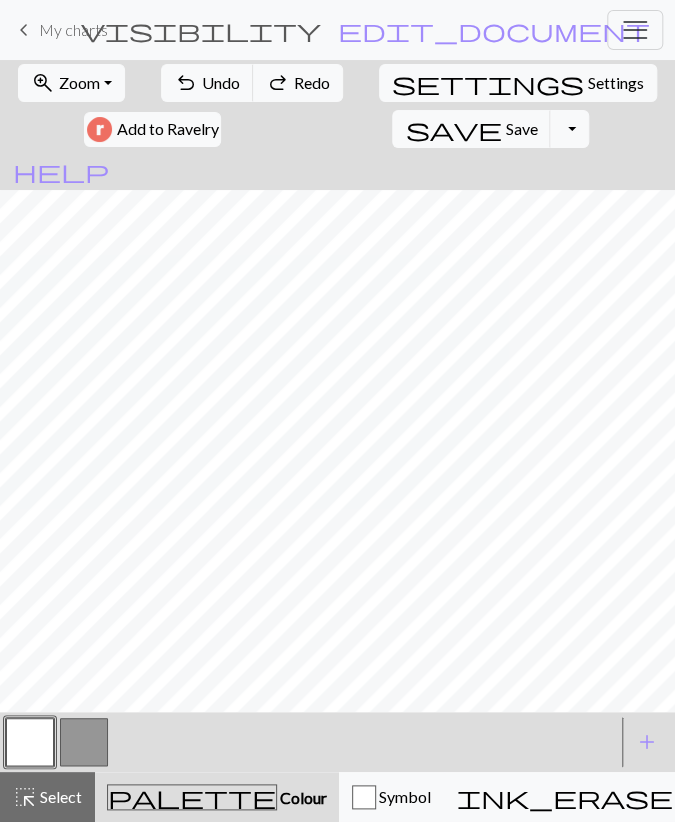 click at bounding box center [84, 742] 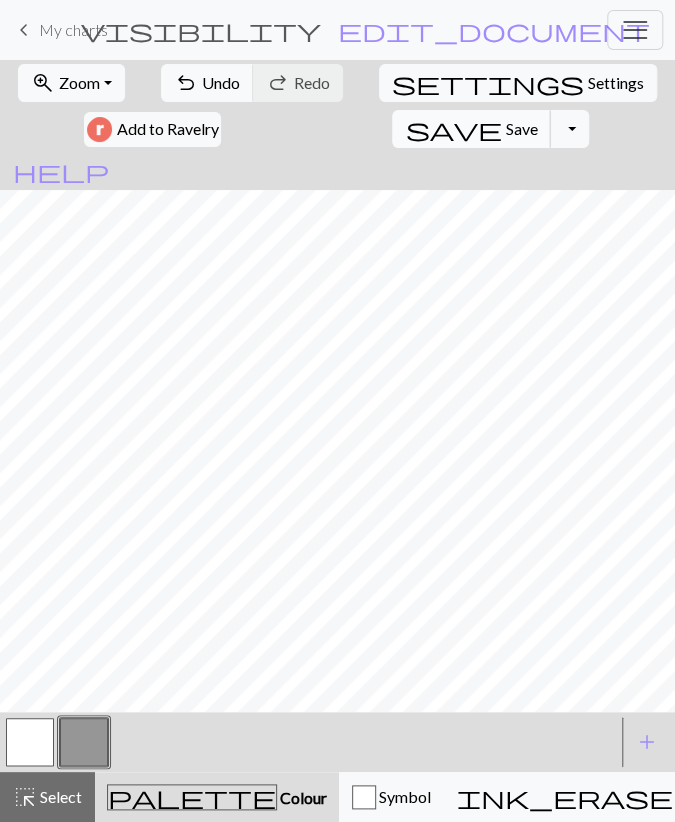 click on "Save" at bounding box center (521, 128) 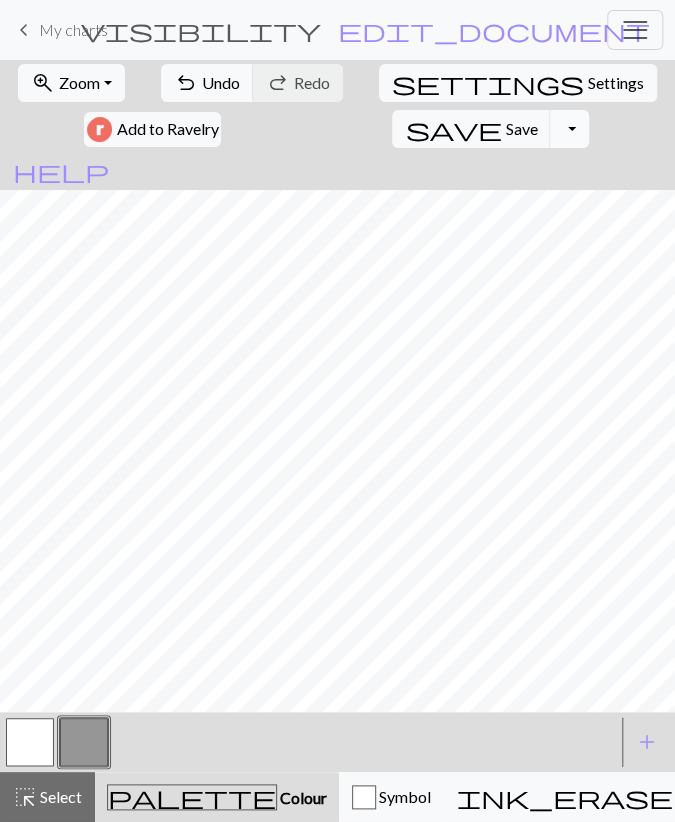 click on "Toggle Dropdown" at bounding box center (569, 129) 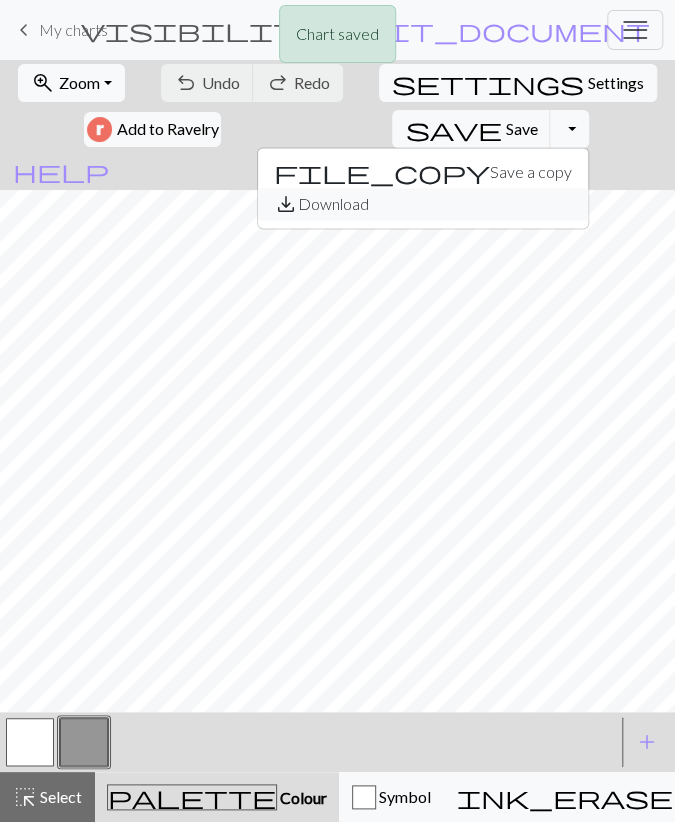 click on "save_alt  Download" at bounding box center (423, 204) 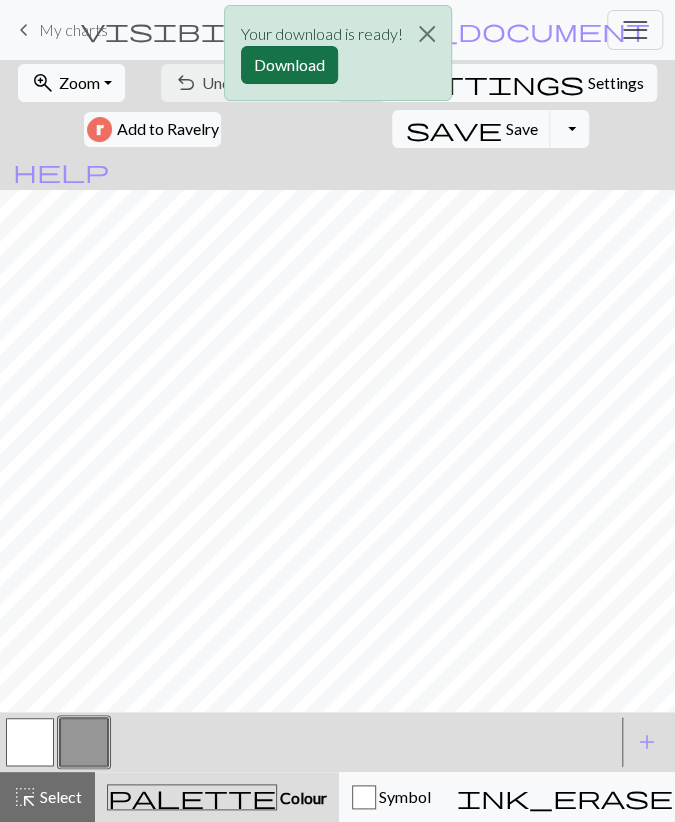 click on "Download" at bounding box center (289, 65) 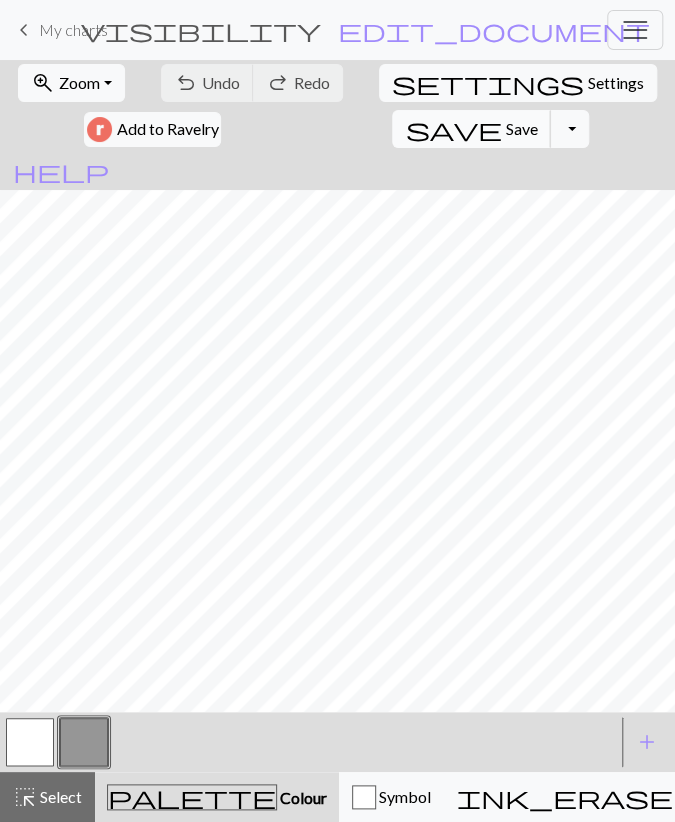 click on "save" at bounding box center (453, 129) 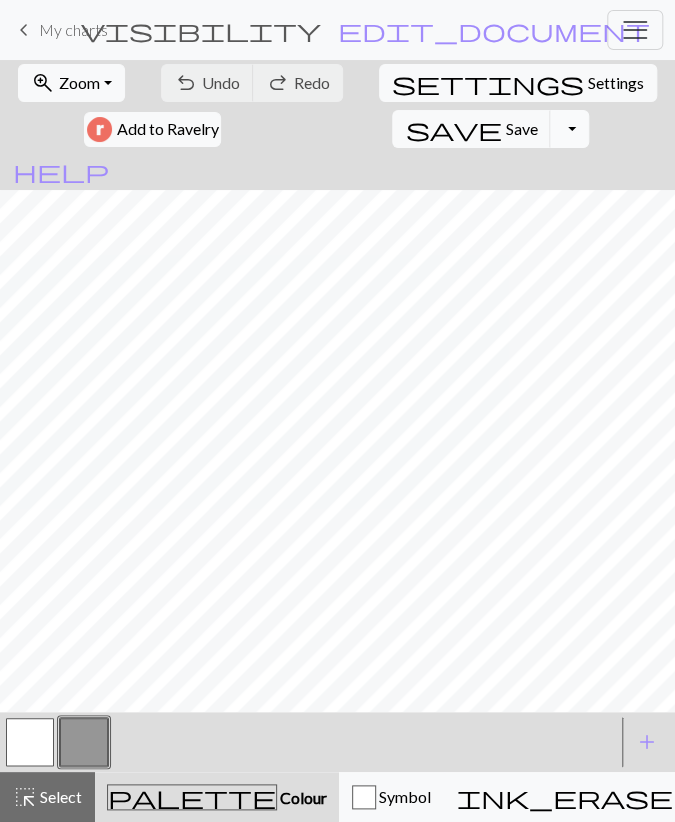 click on "Toggle Dropdown" at bounding box center [569, 129] 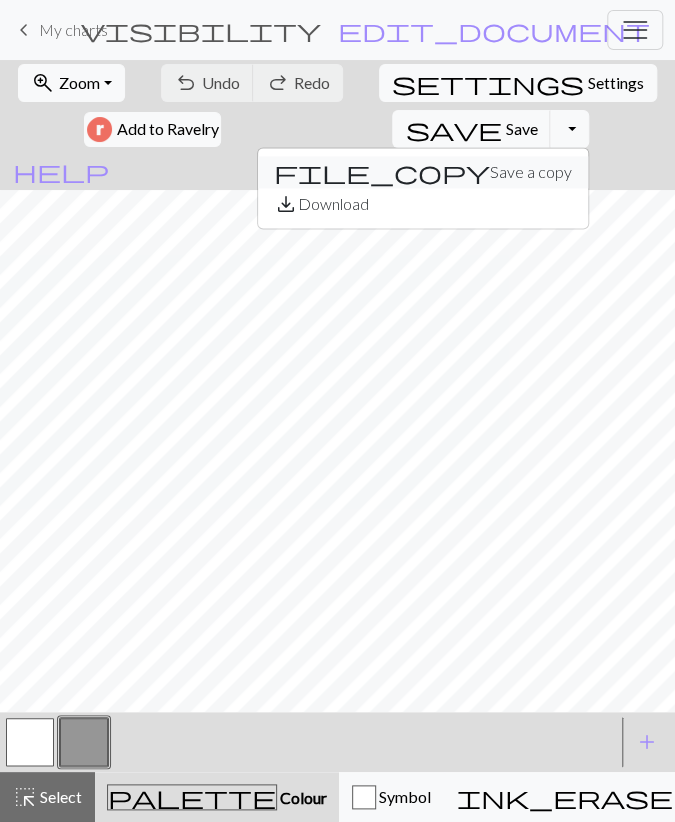click on "file_copy  Save a copy" at bounding box center [423, 172] 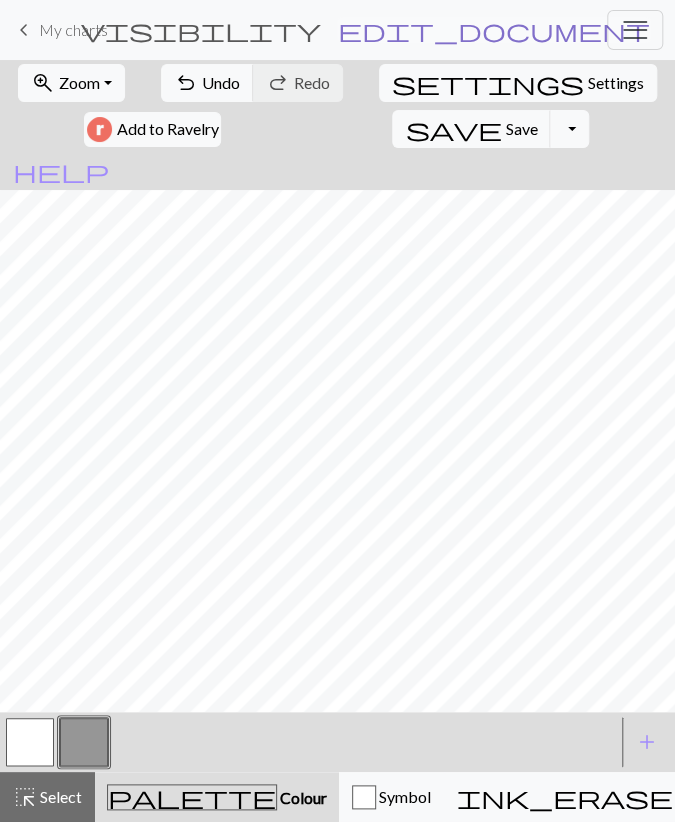 click on "edit_document" at bounding box center [494, 30] 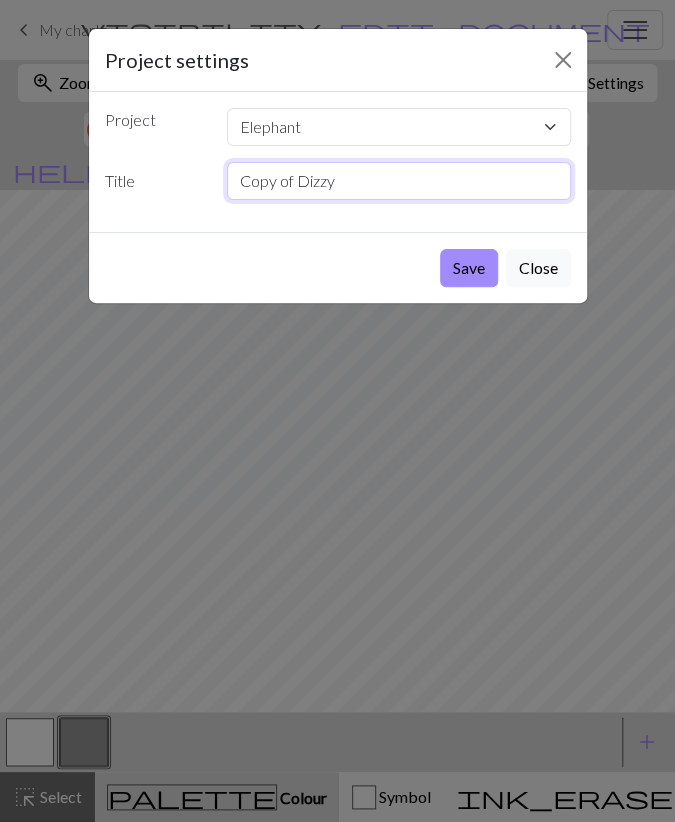 drag, startPoint x: 278, startPoint y: 221, endPoint x: -152, endPoint y: 237, distance: 430.29758 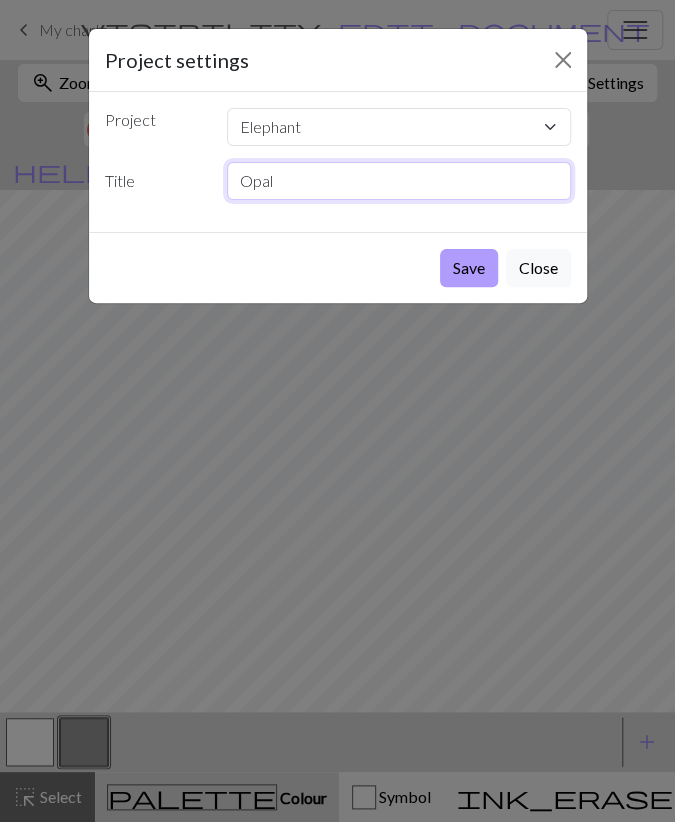 type on "Opal" 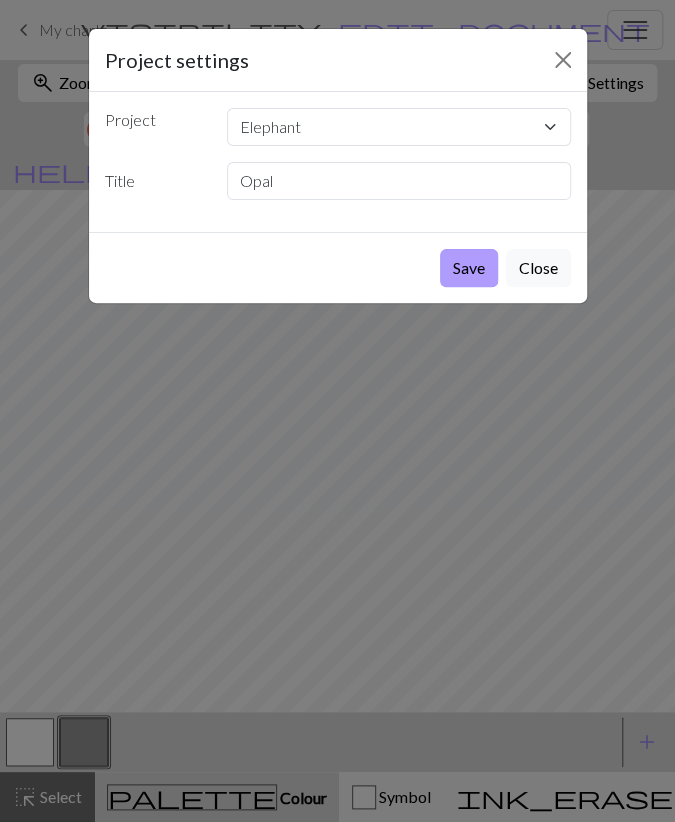 click on "Save" at bounding box center (469, 268) 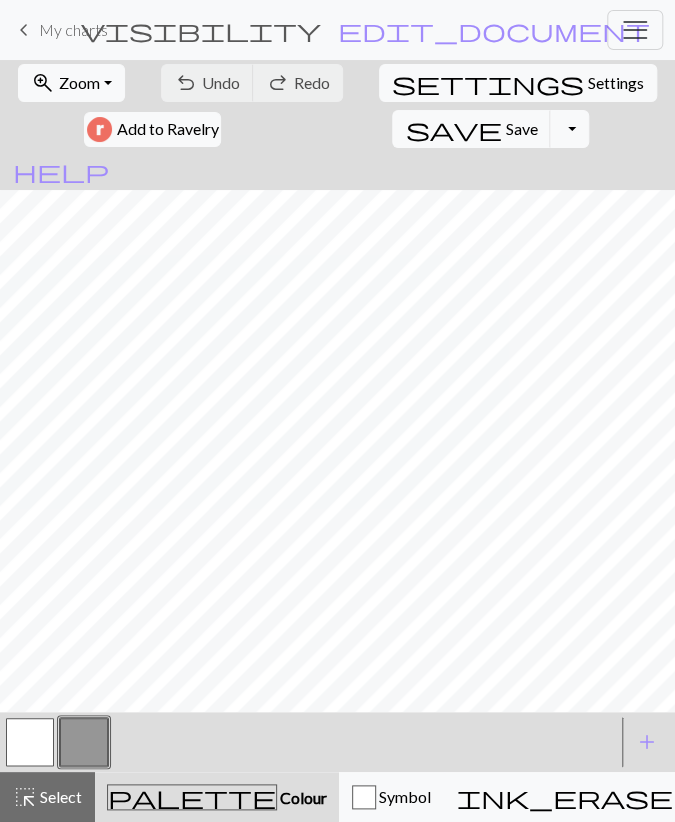 click at bounding box center [30, 742] 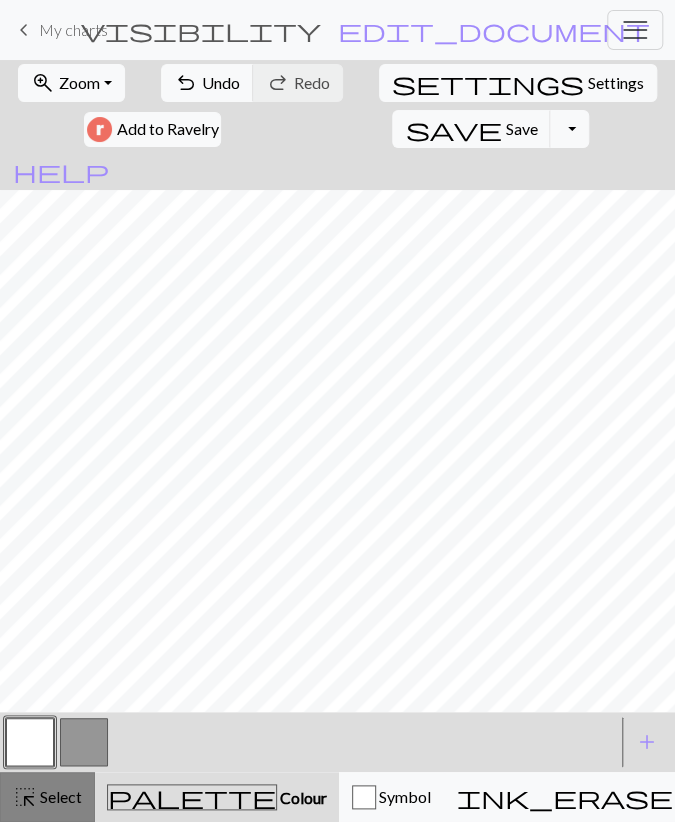 click on "Select" at bounding box center (59, 796) 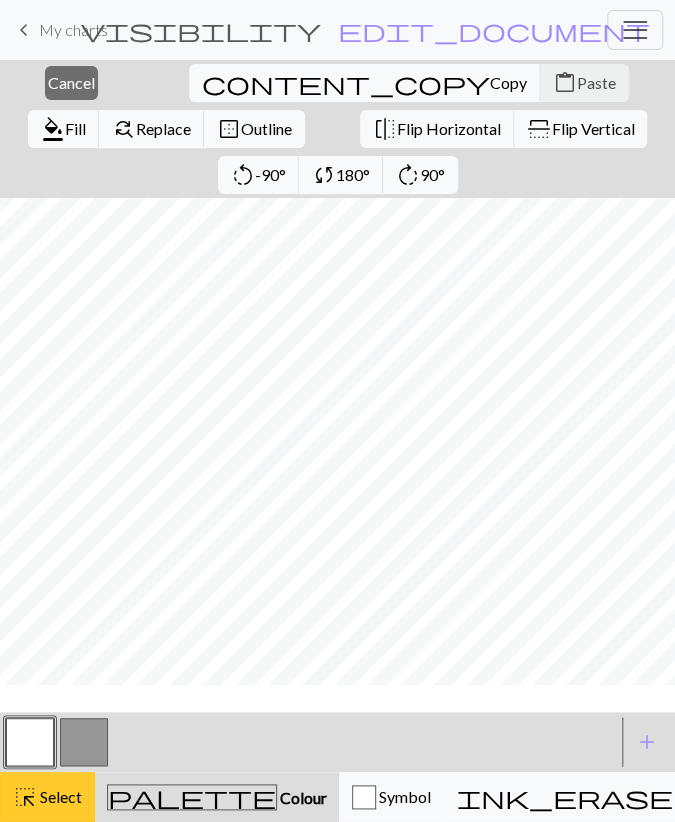 scroll, scrollTop: 278, scrollLeft: 0, axis: vertical 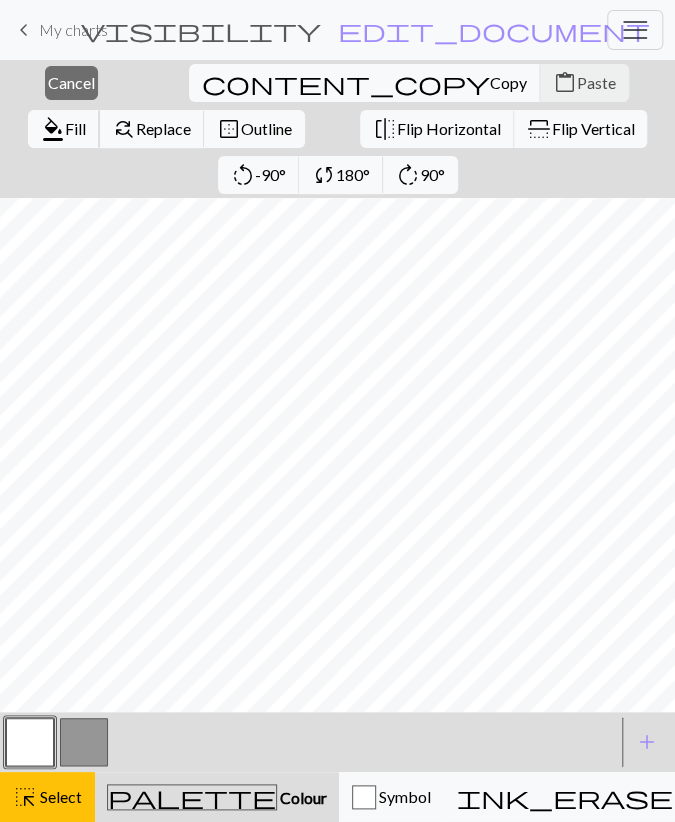 drag, startPoint x: 410, startPoint y: 90, endPoint x: 371, endPoint y: 180, distance: 98.08669 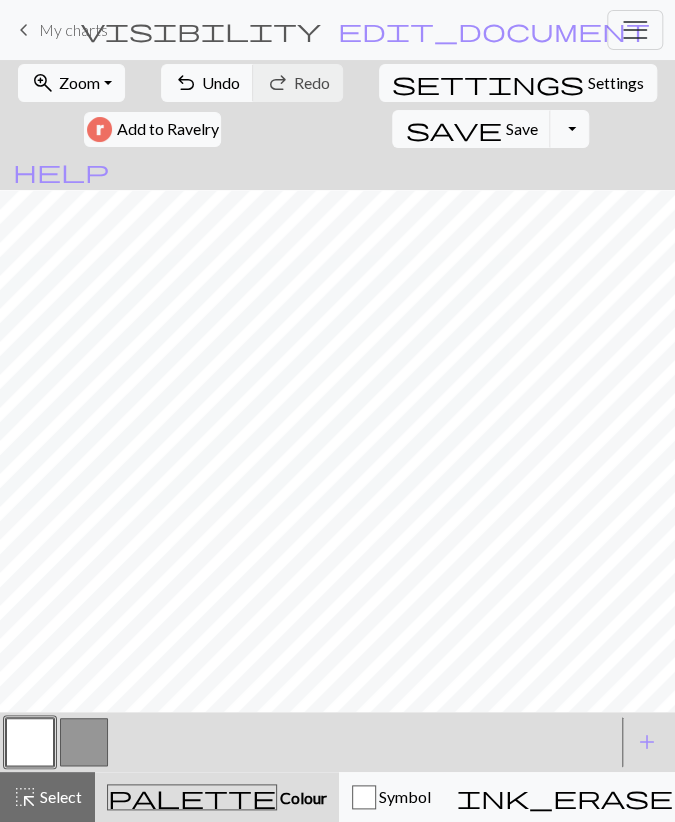 click at bounding box center (84, 742) 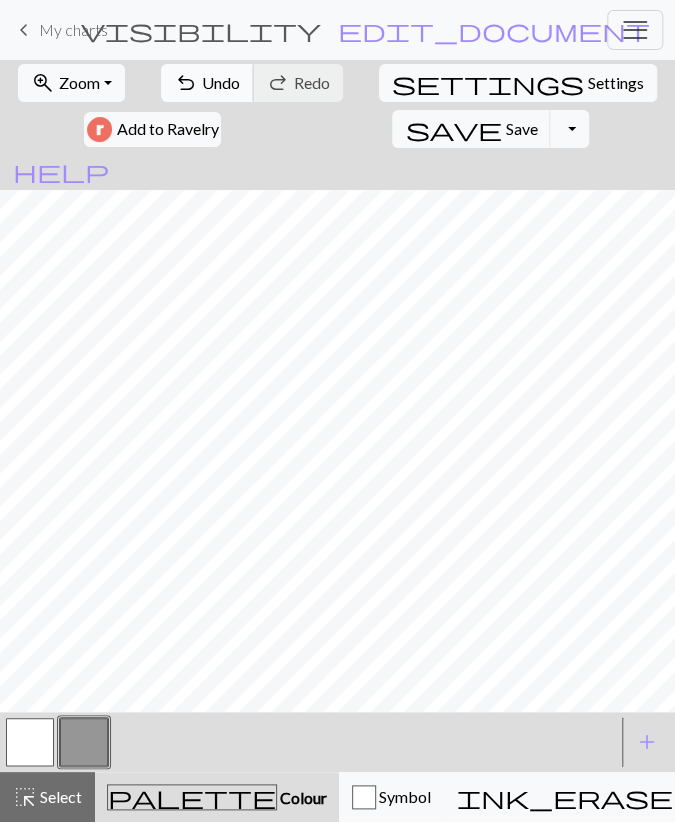 click on "Undo" at bounding box center (221, 82) 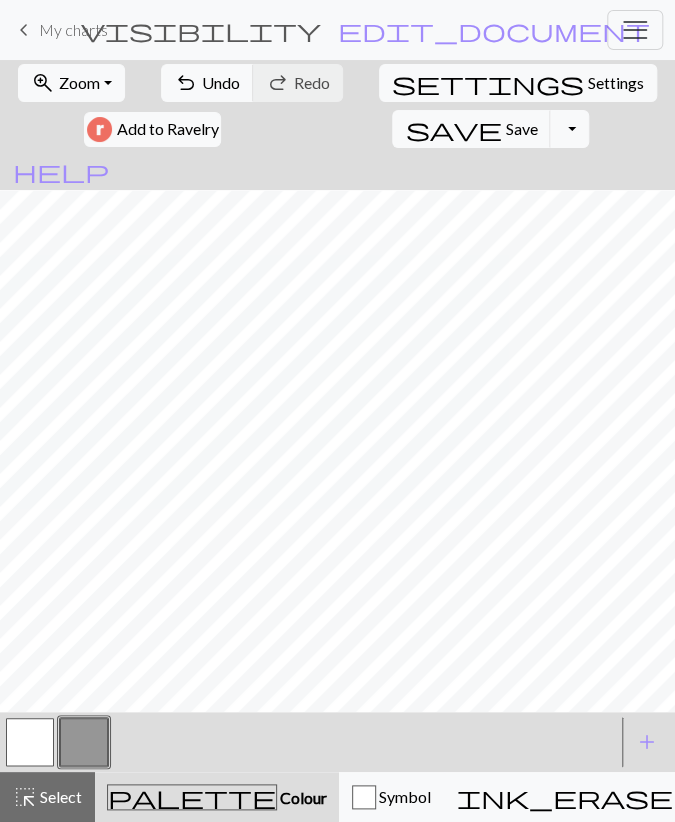 click at bounding box center [30, 742] 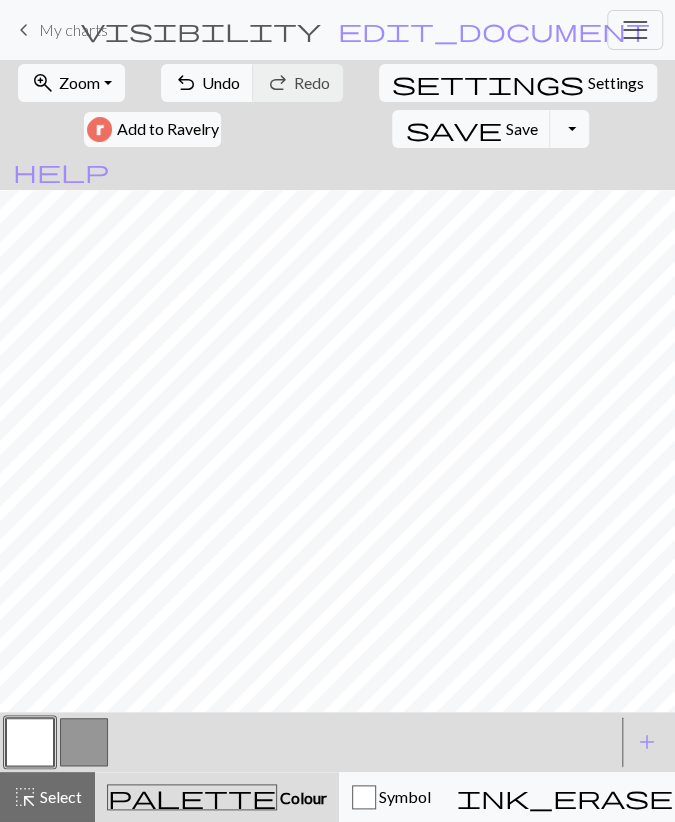 click at bounding box center [84, 742] 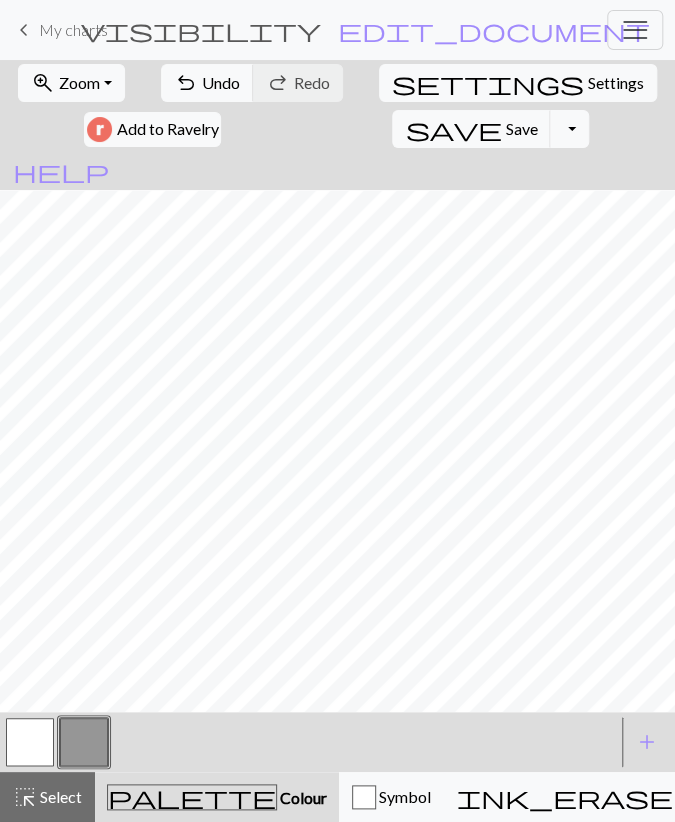click at bounding box center (30, 742) 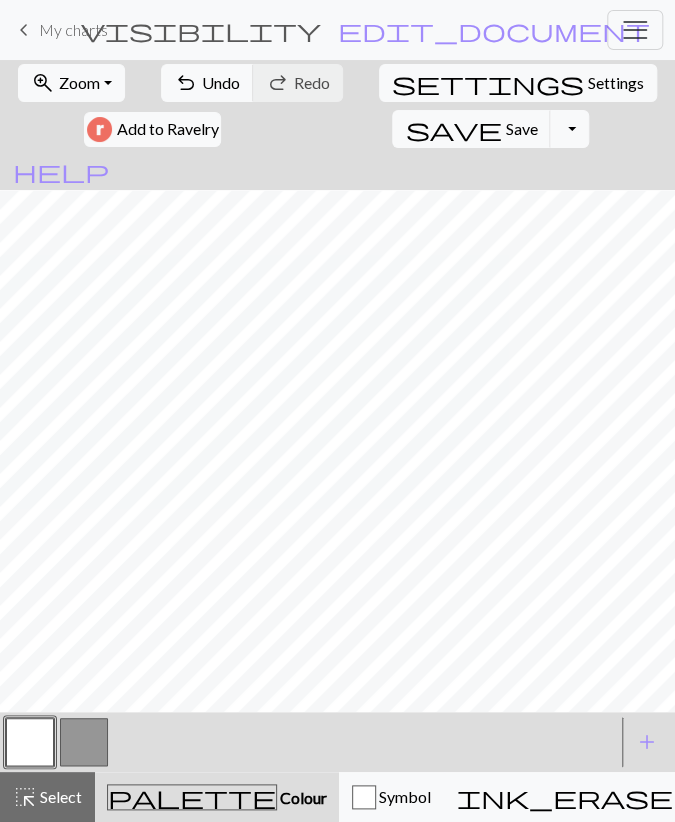 click at bounding box center (84, 742) 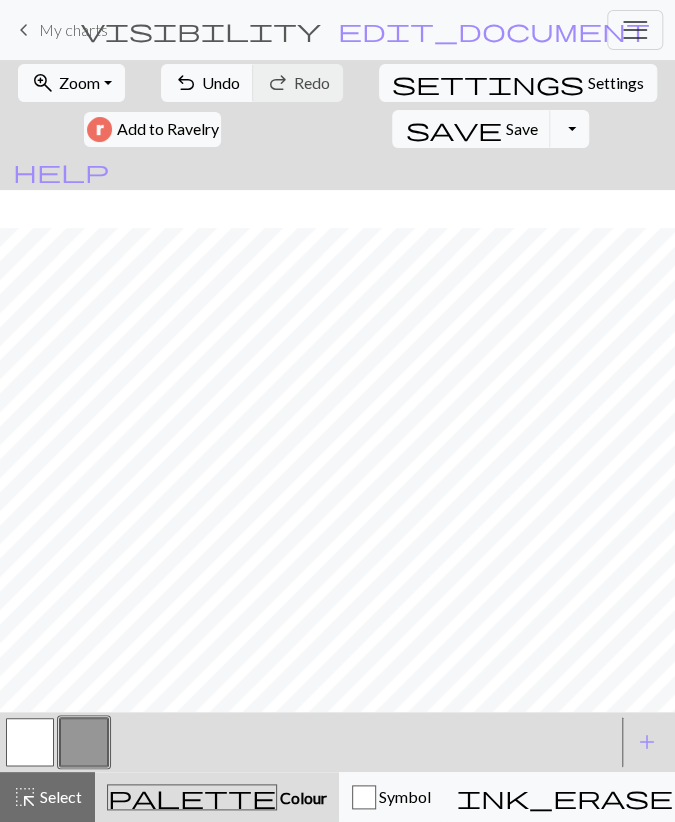scroll, scrollTop: 316, scrollLeft: 0, axis: vertical 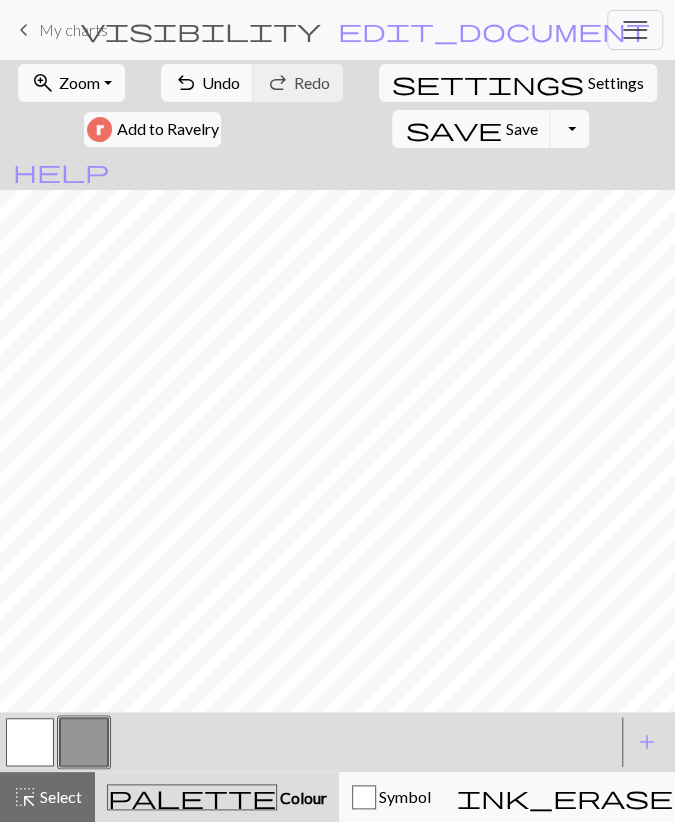 click at bounding box center [30, 742] 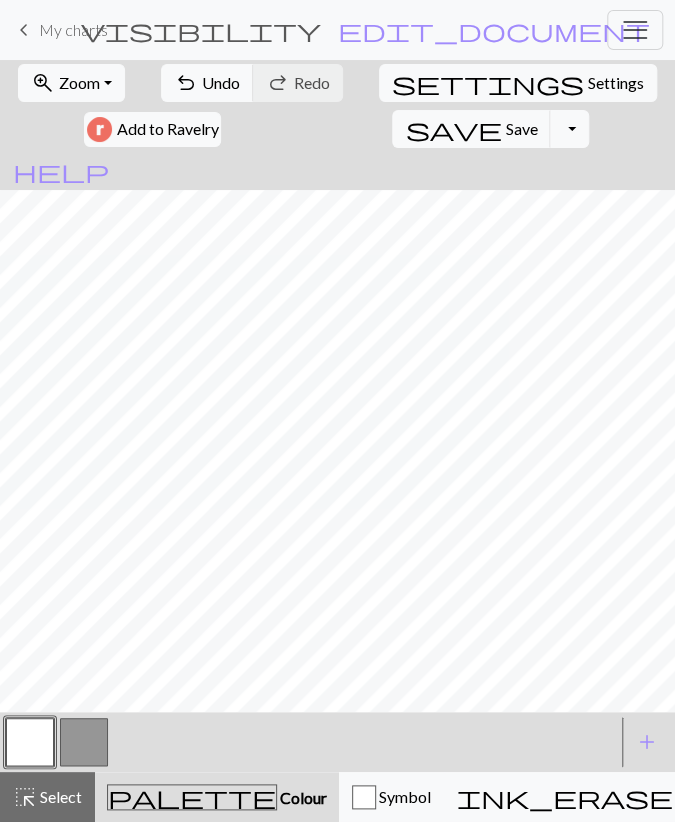 click at bounding box center (84, 742) 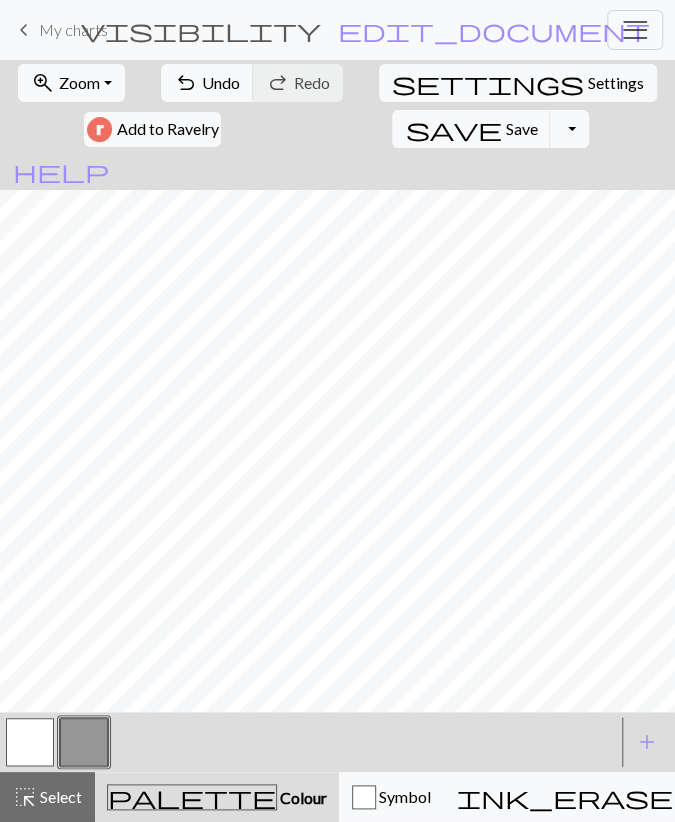 drag, startPoint x: 24, startPoint y: 738, endPoint x: 38, endPoint y: 715, distance: 26.925823 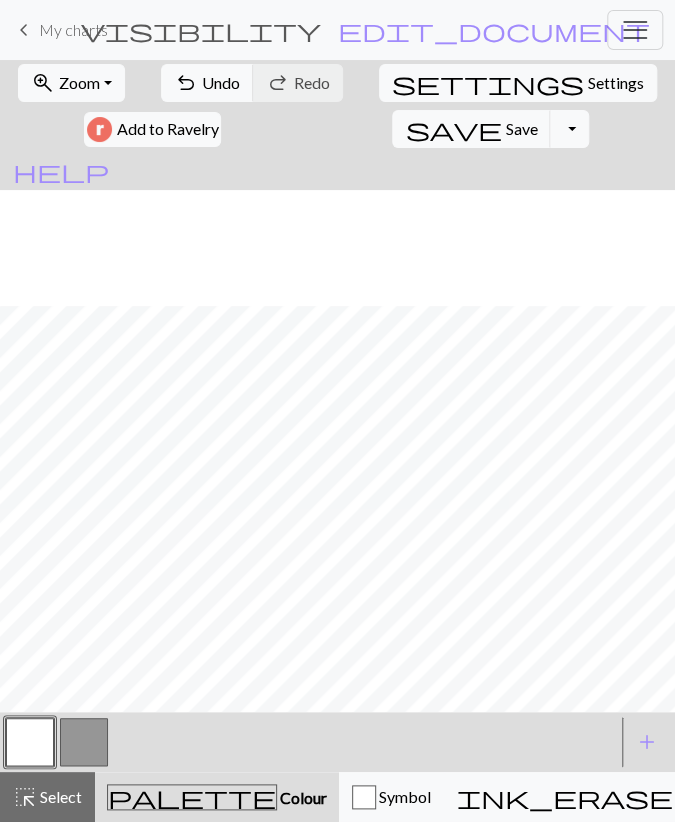 scroll, scrollTop: 200, scrollLeft: 0, axis: vertical 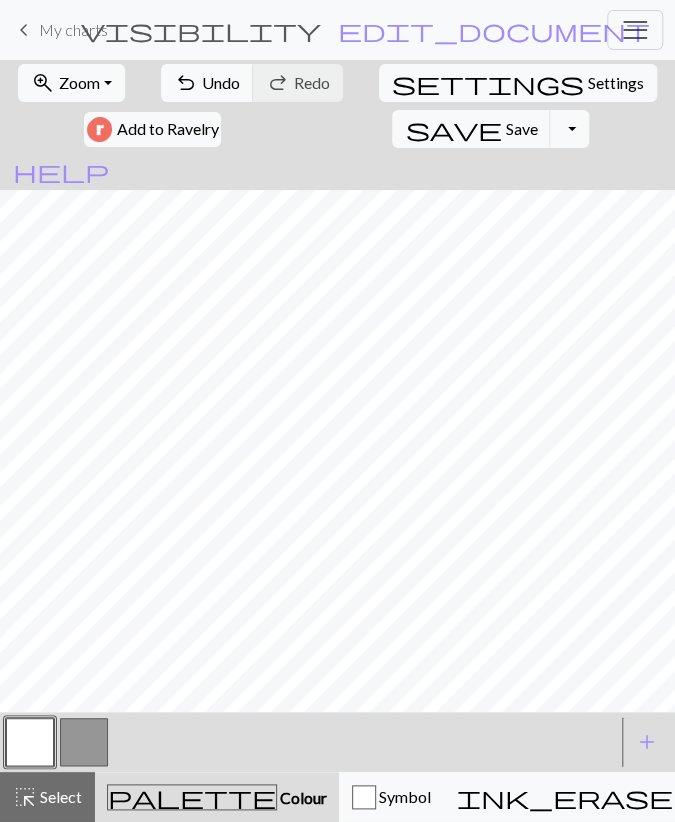 click at bounding box center [84, 742] 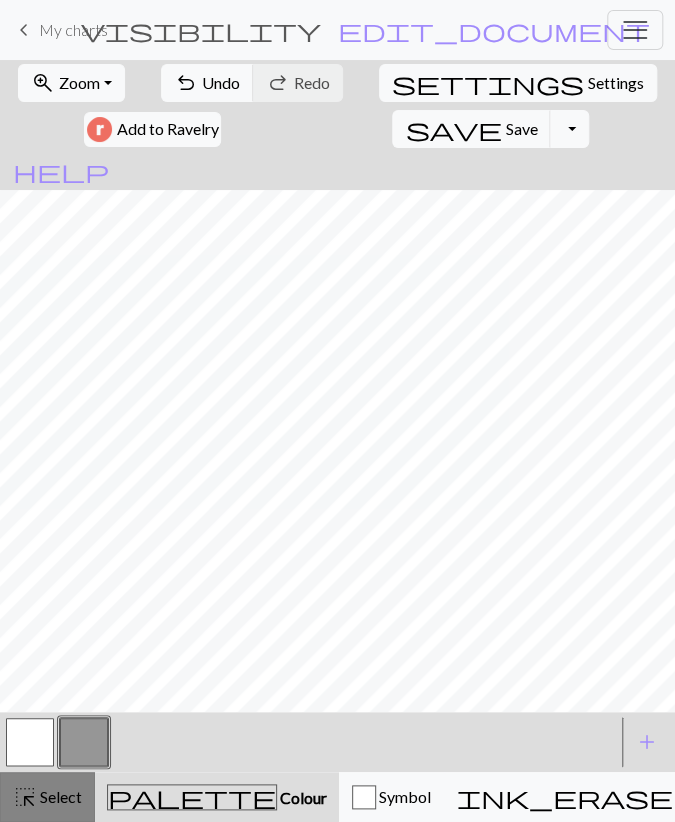 click on "Select" at bounding box center (59, 796) 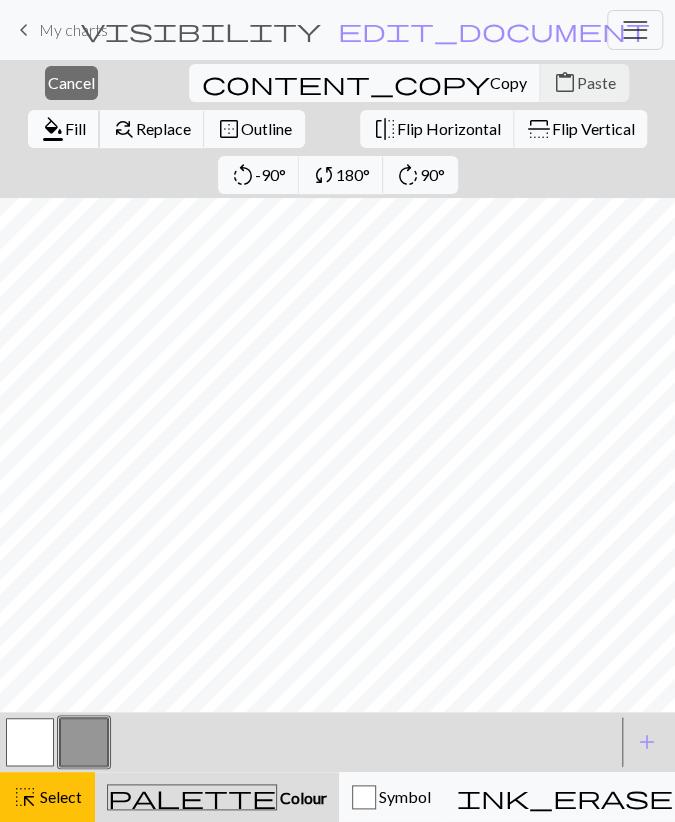 click on "Fill" at bounding box center [75, 128] 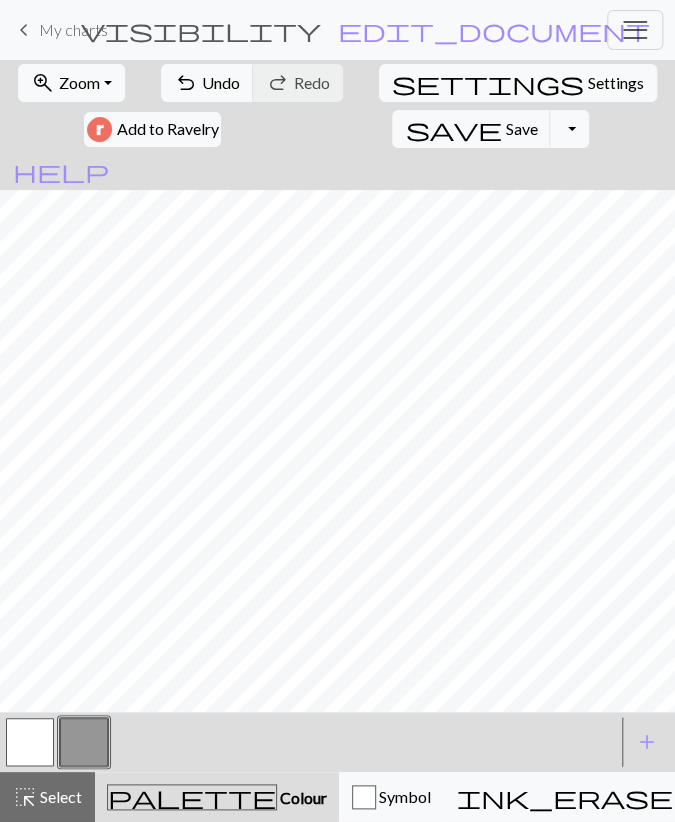 click at bounding box center (30, 742) 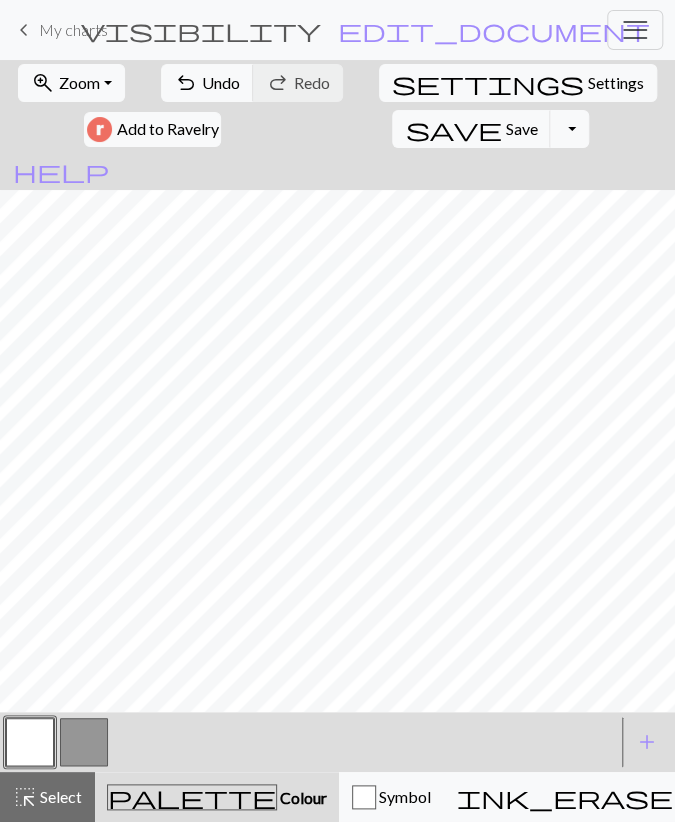 click at bounding box center [84, 742] 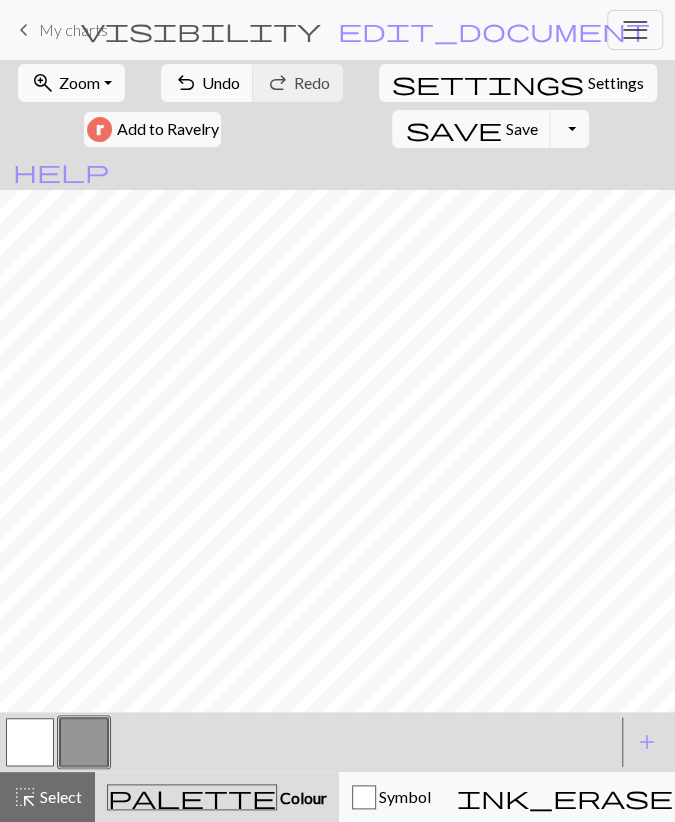 click at bounding box center [30, 742] 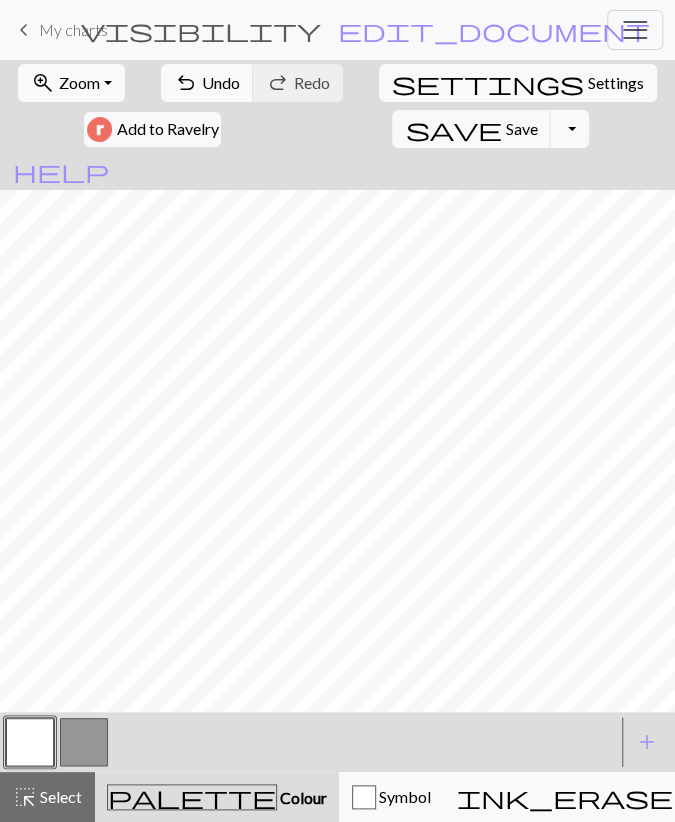 click at bounding box center (84, 742) 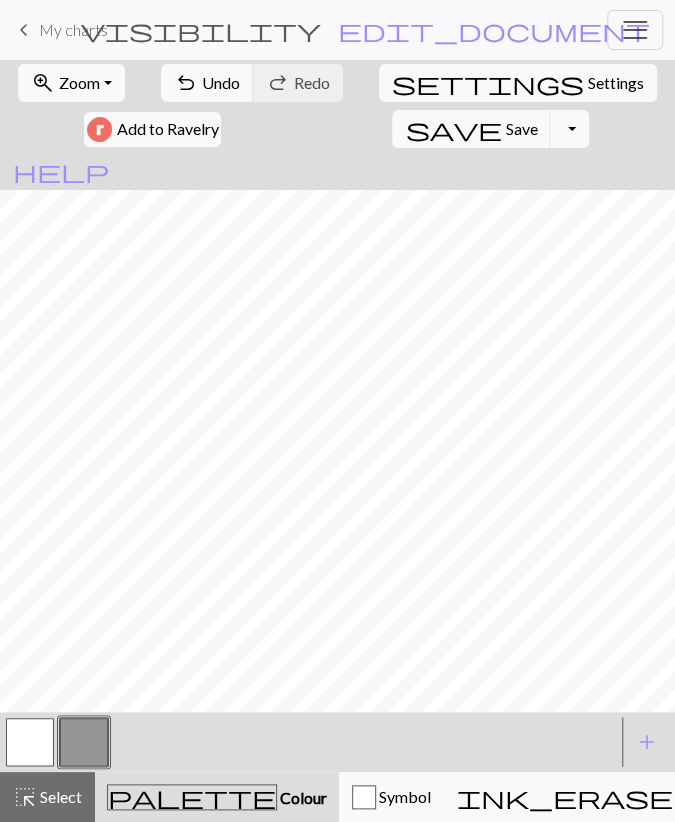 click at bounding box center (30, 742) 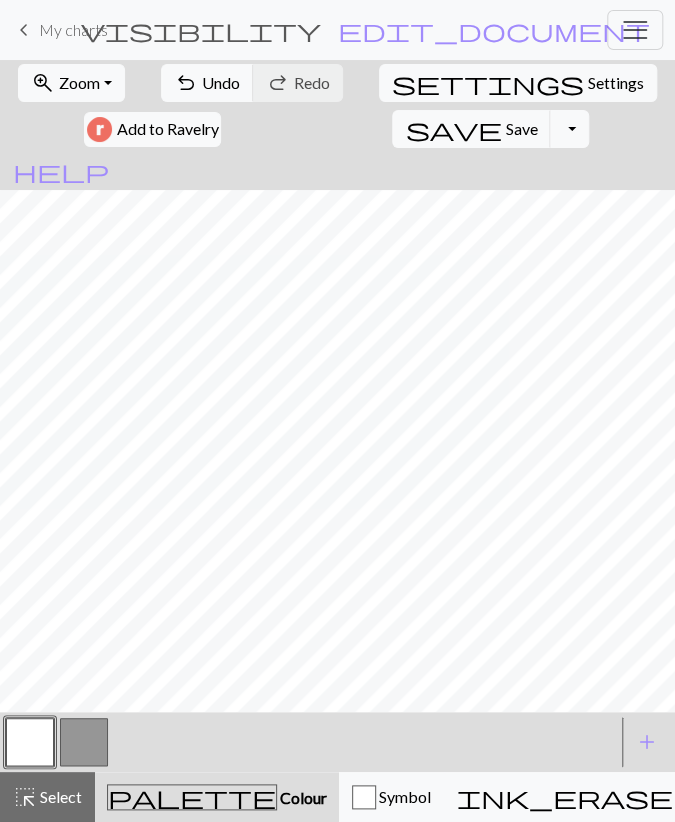 click at bounding box center [84, 742] 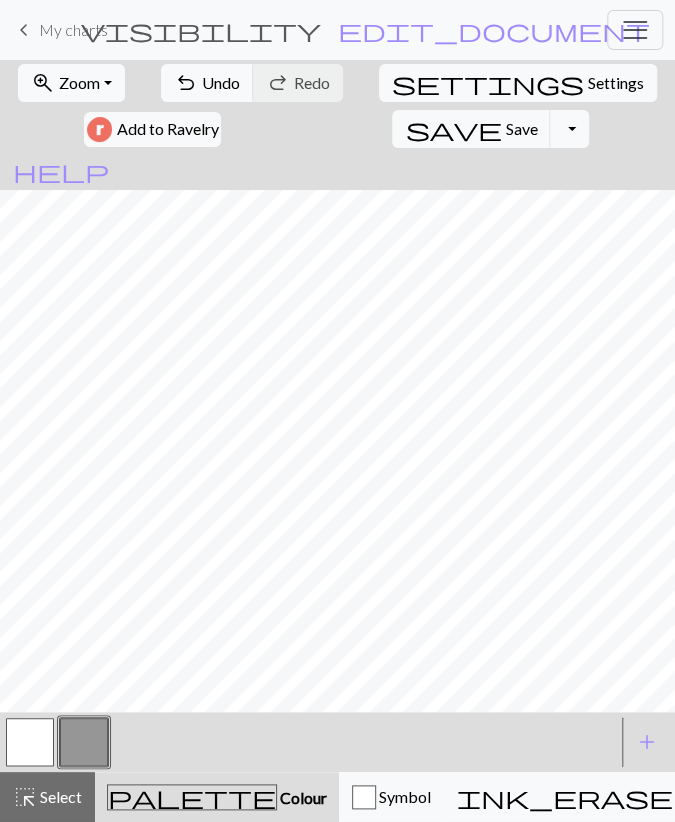 click at bounding box center [30, 742] 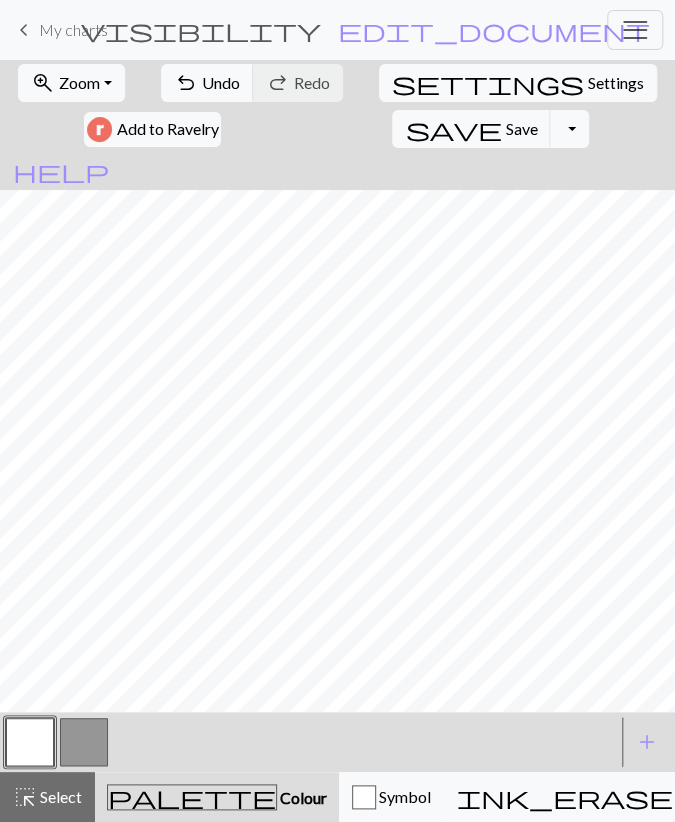 click at bounding box center (84, 742) 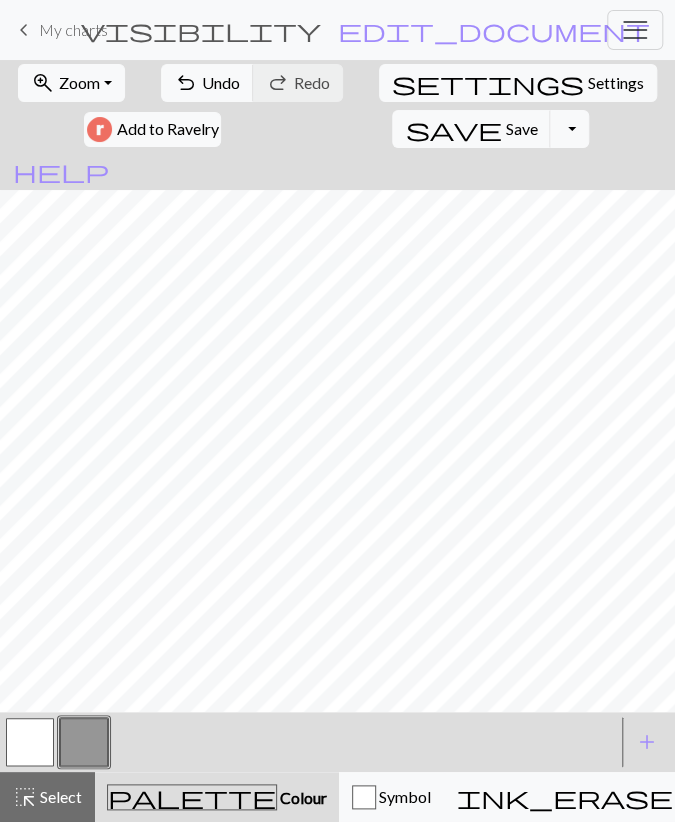 click at bounding box center (30, 742) 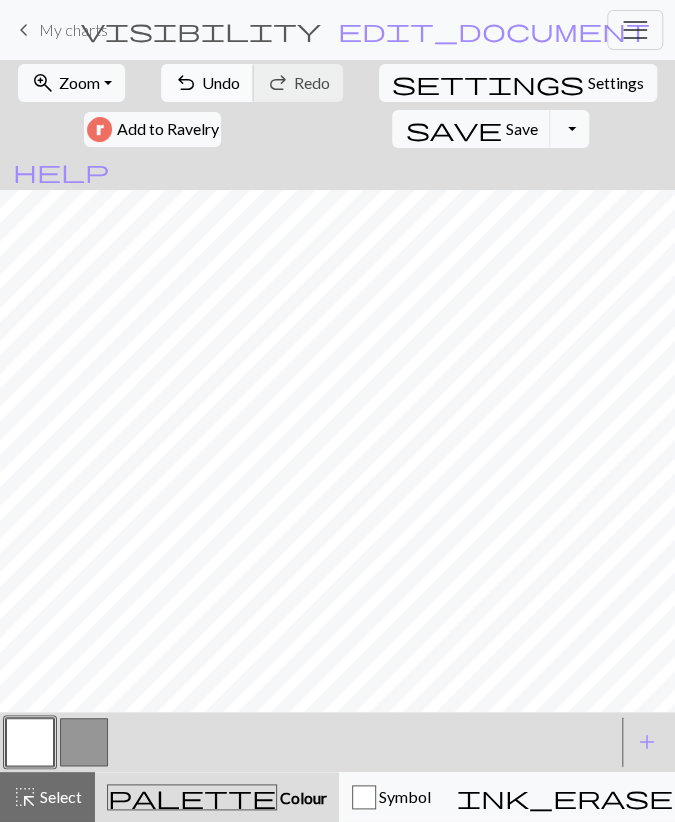 click on "undo Undo Undo" at bounding box center [207, 83] 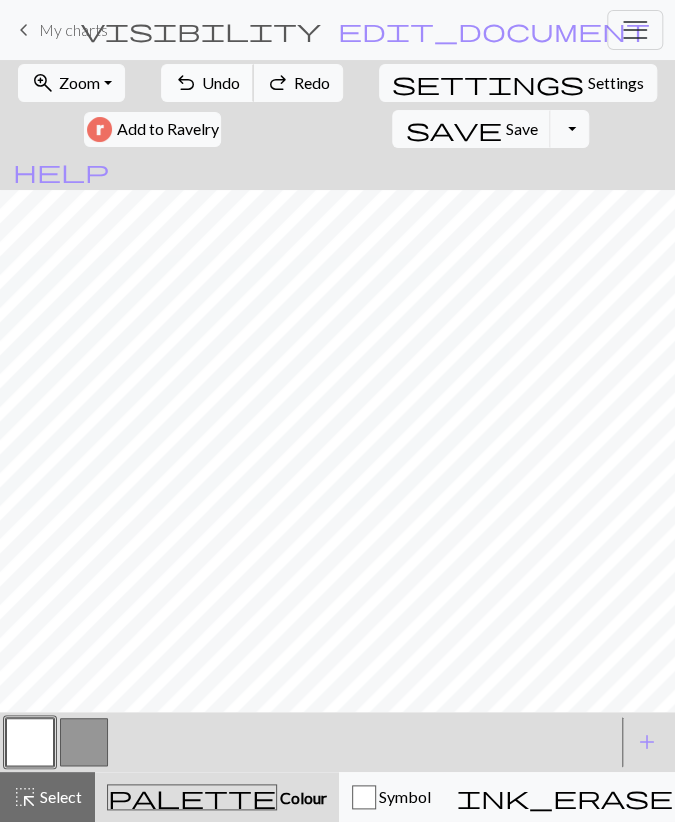 click on "undo Undo Undo" at bounding box center [207, 83] 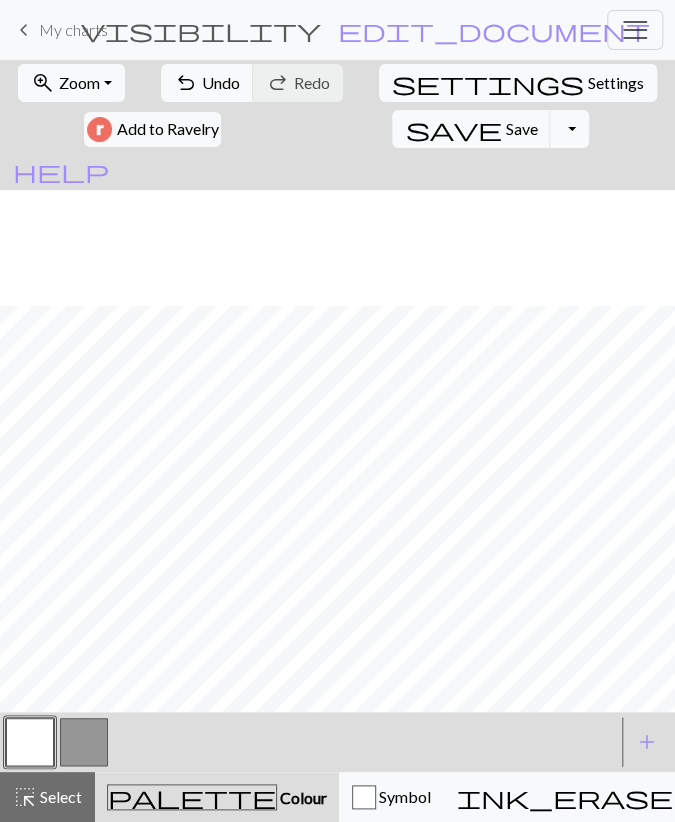 scroll, scrollTop: 316, scrollLeft: 0, axis: vertical 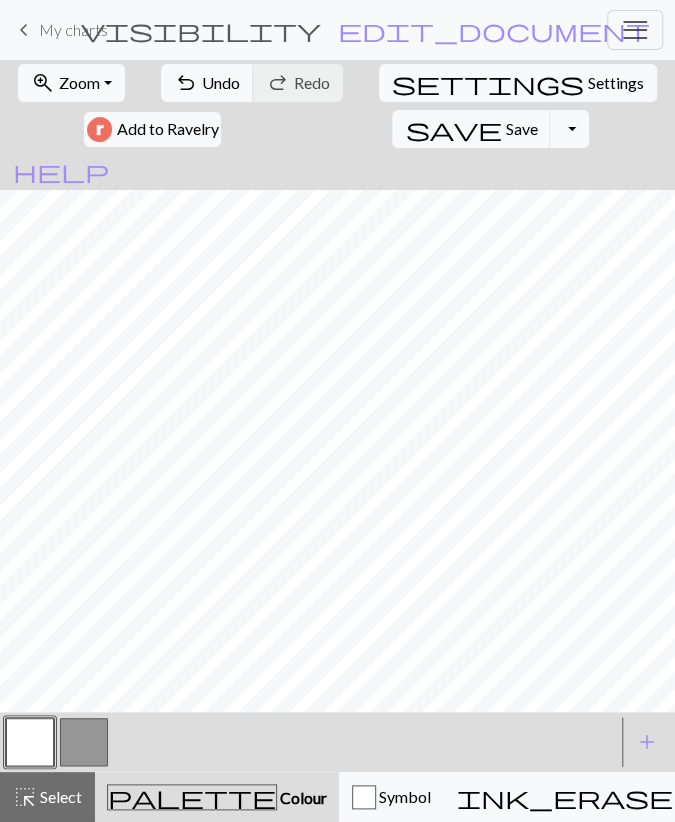 click at bounding box center (84, 742) 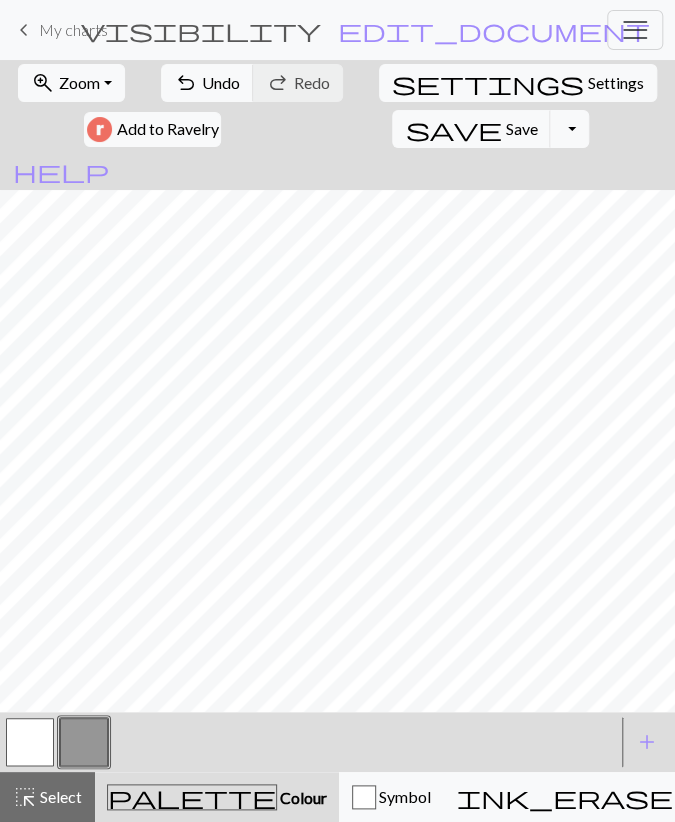 click at bounding box center (30, 742) 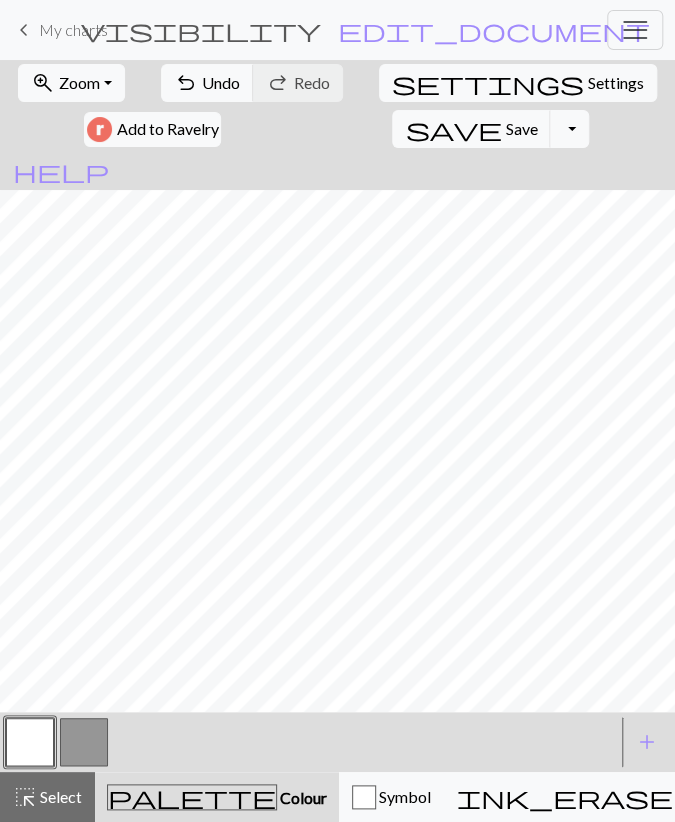 click at bounding box center (84, 742) 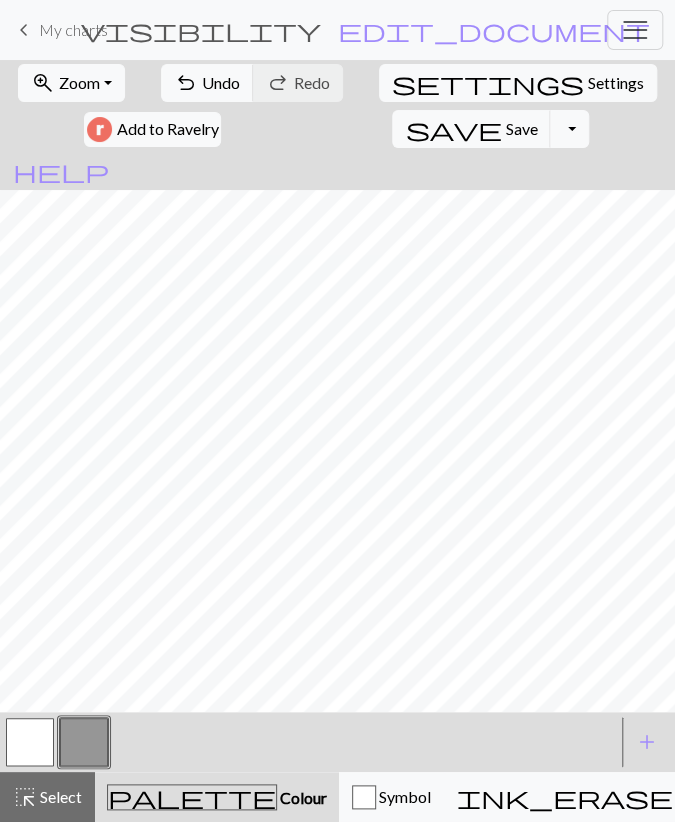 click at bounding box center [30, 742] 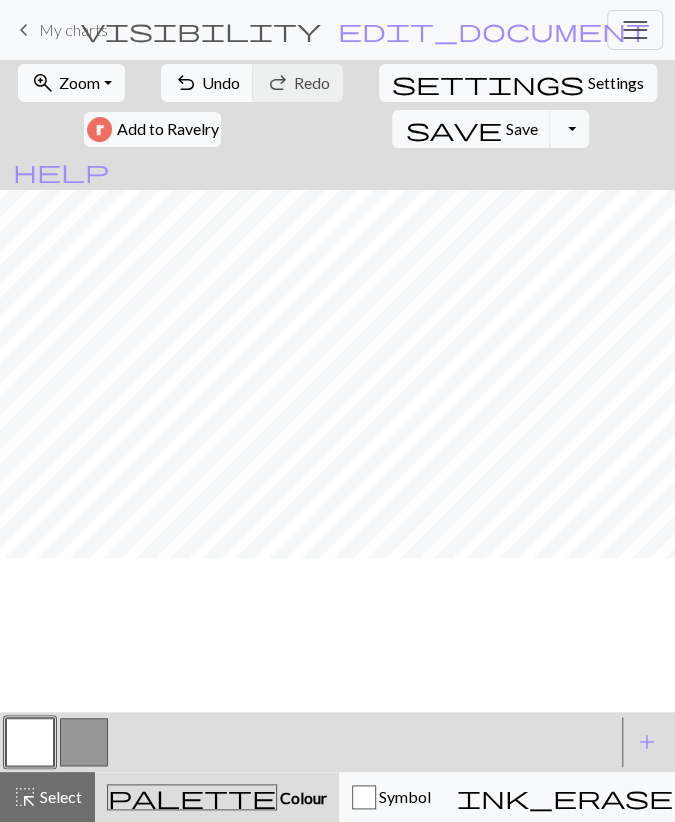 scroll, scrollTop: 0, scrollLeft: 0, axis: both 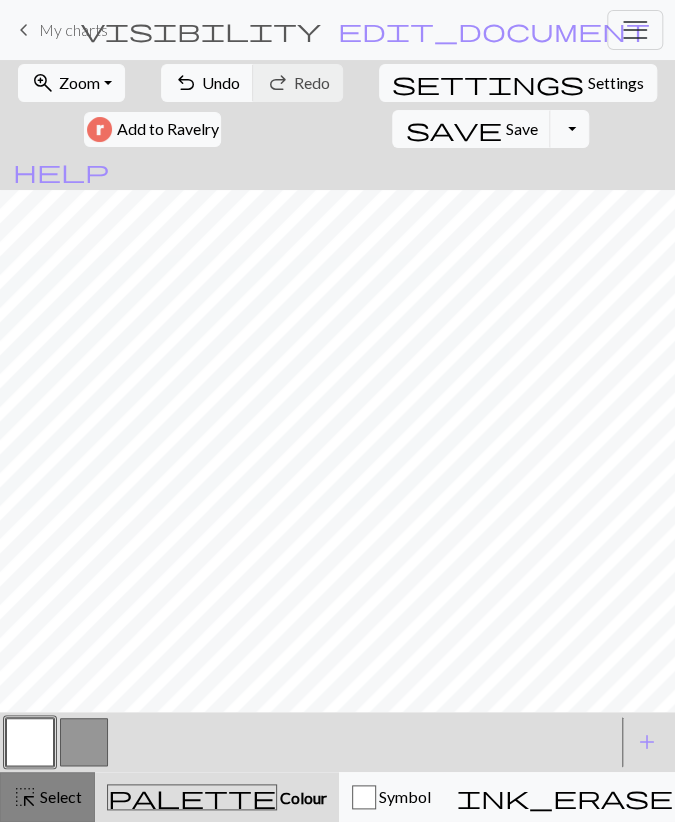 click on "highlight_alt   Select   Select" at bounding box center (47, 797) 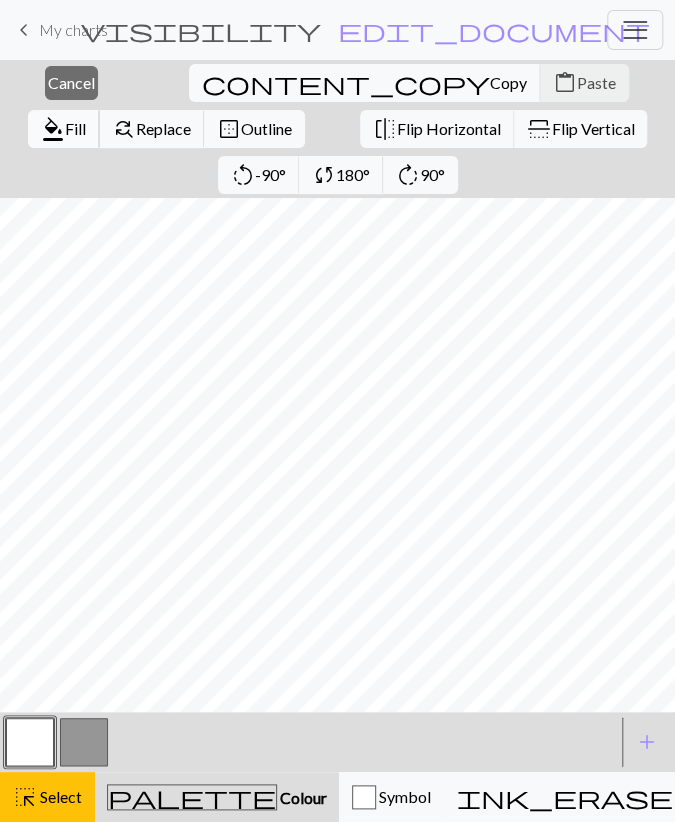 click on "format_color_fill" at bounding box center (53, 129) 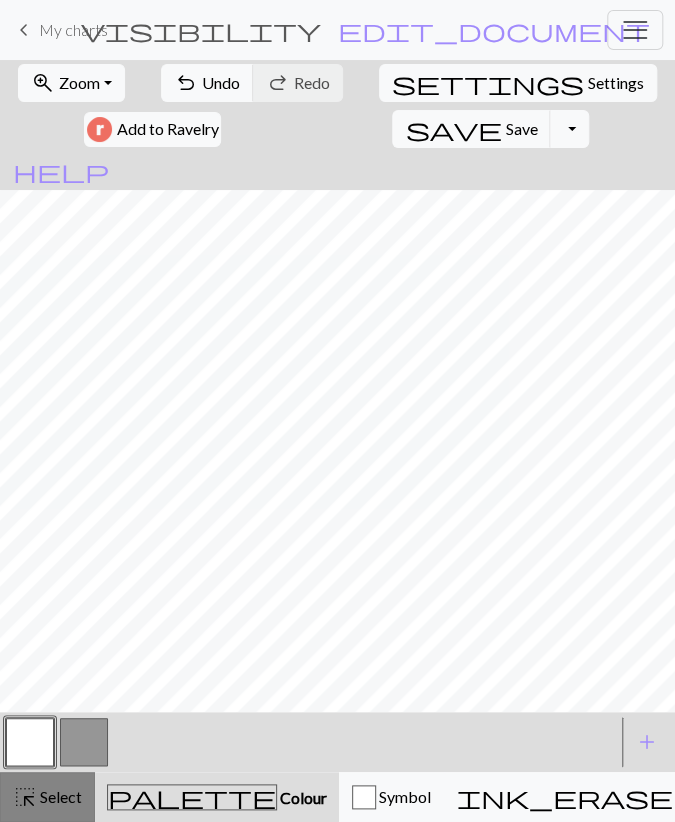 click on "highlight_alt   Select   Select" at bounding box center (47, 797) 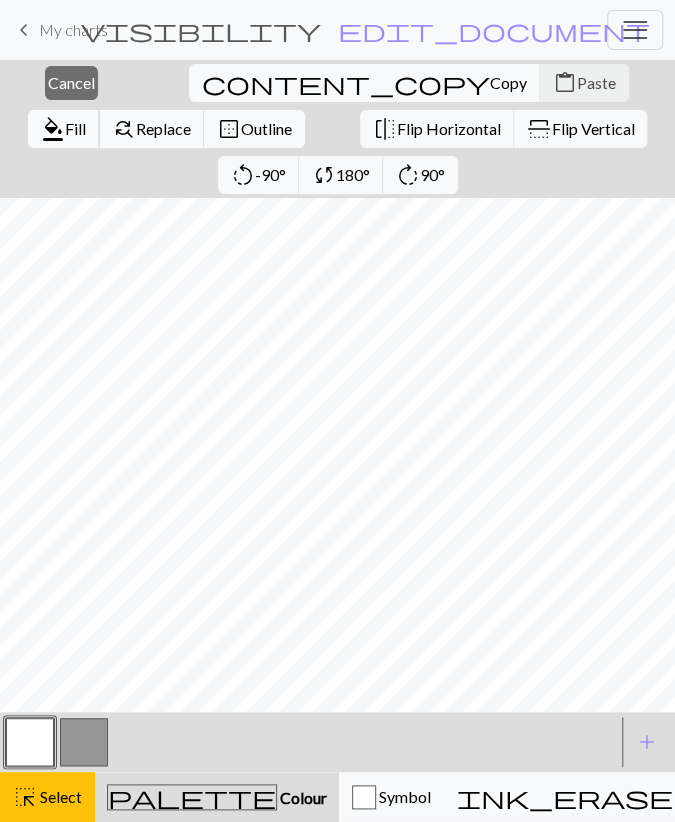 click on "format_color_fill" at bounding box center [53, 129] 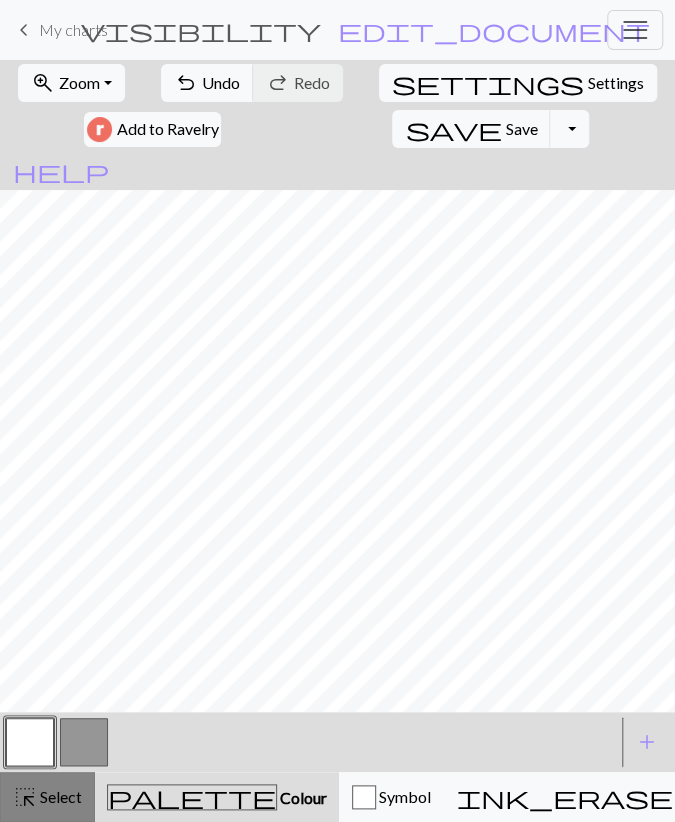 click on "highlight_alt   Select   Select" at bounding box center (47, 797) 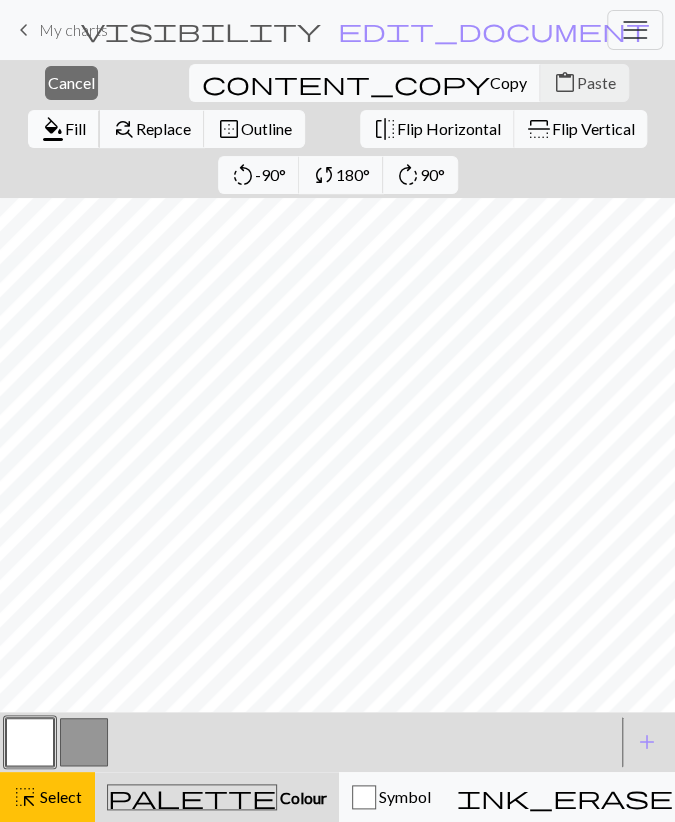 click on "format_color_fill  Fill" at bounding box center [64, 129] 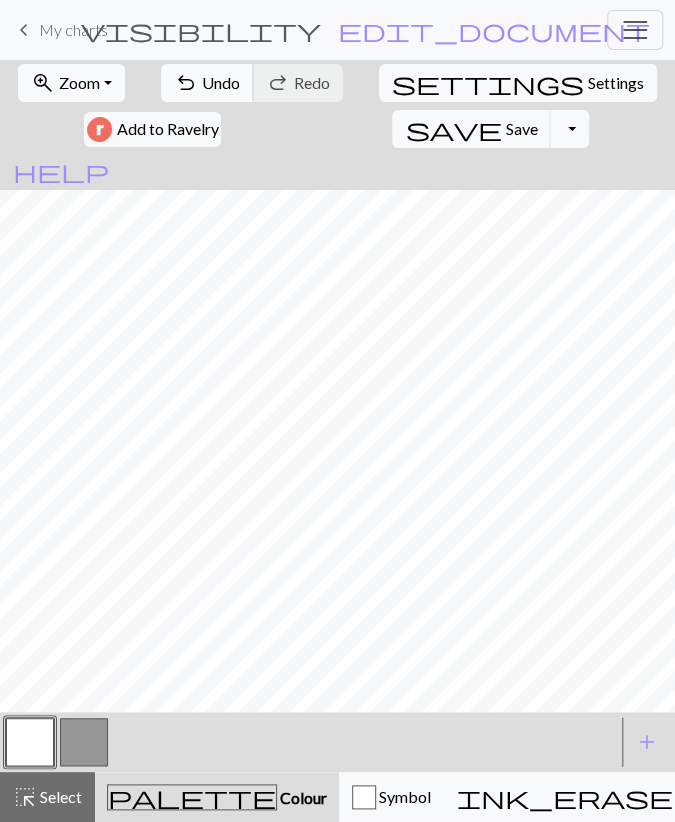 click on "undo" at bounding box center (186, 83) 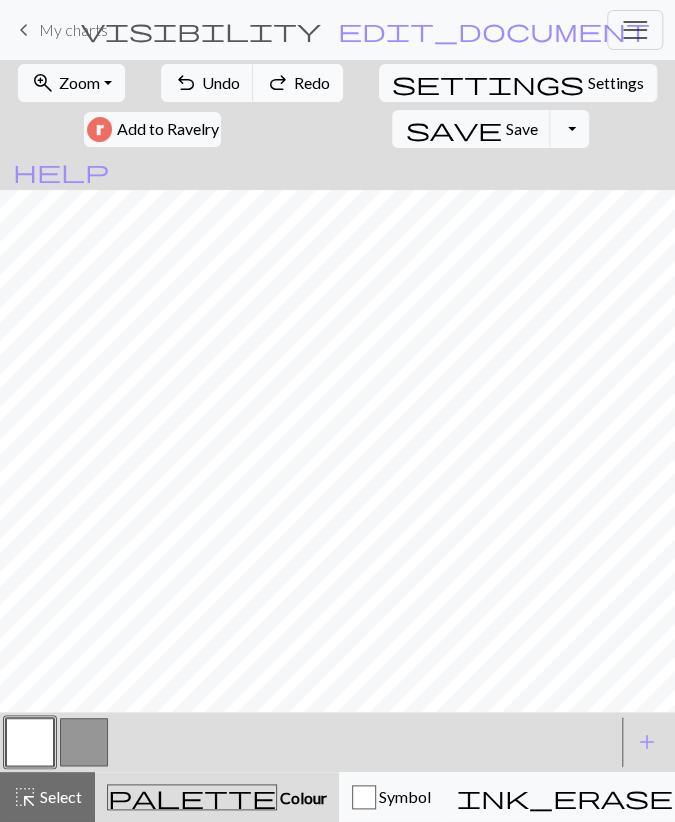 click on "redo Redo Redo" at bounding box center (298, 83) 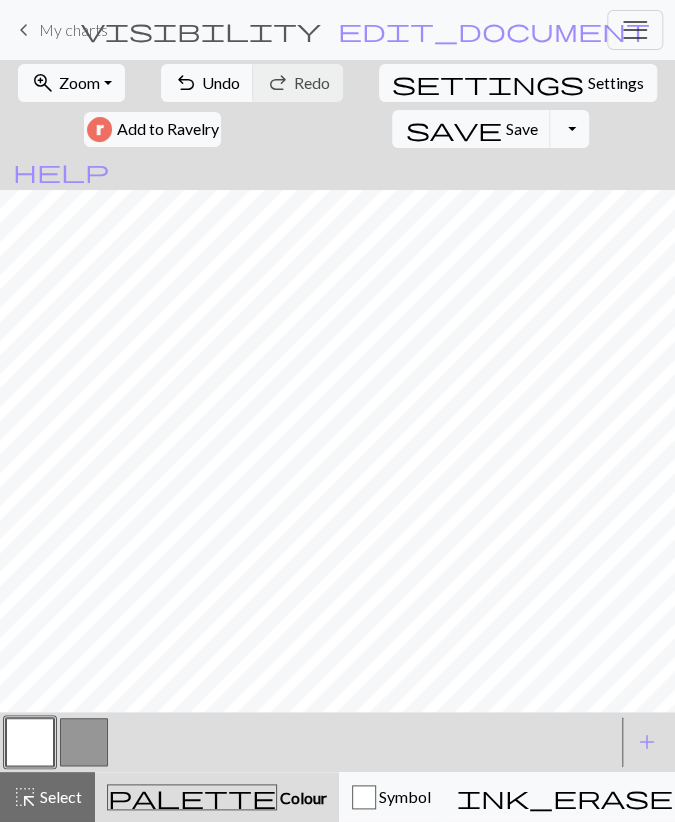 click at bounding box center (84, 742) 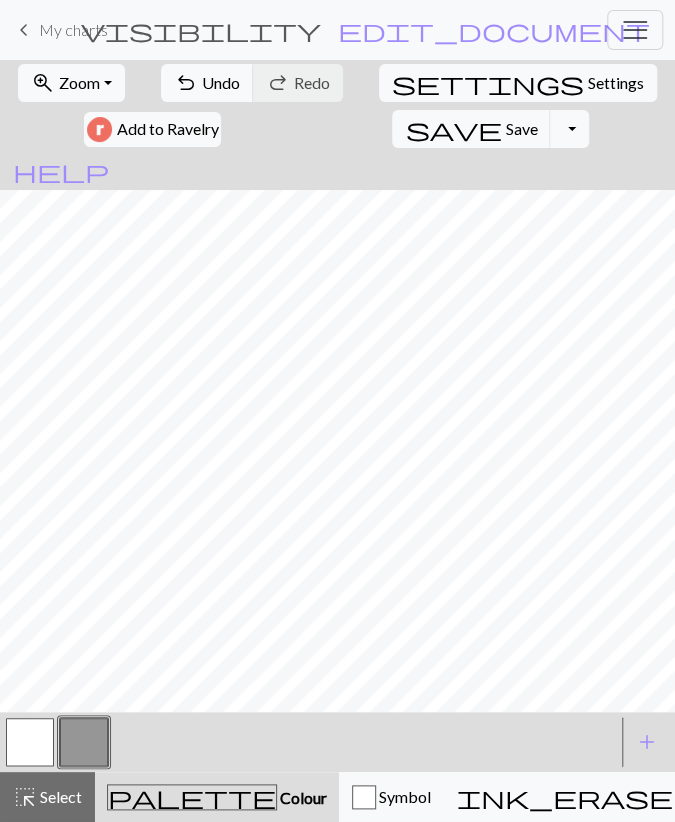 click at bounding box center (30, 742) 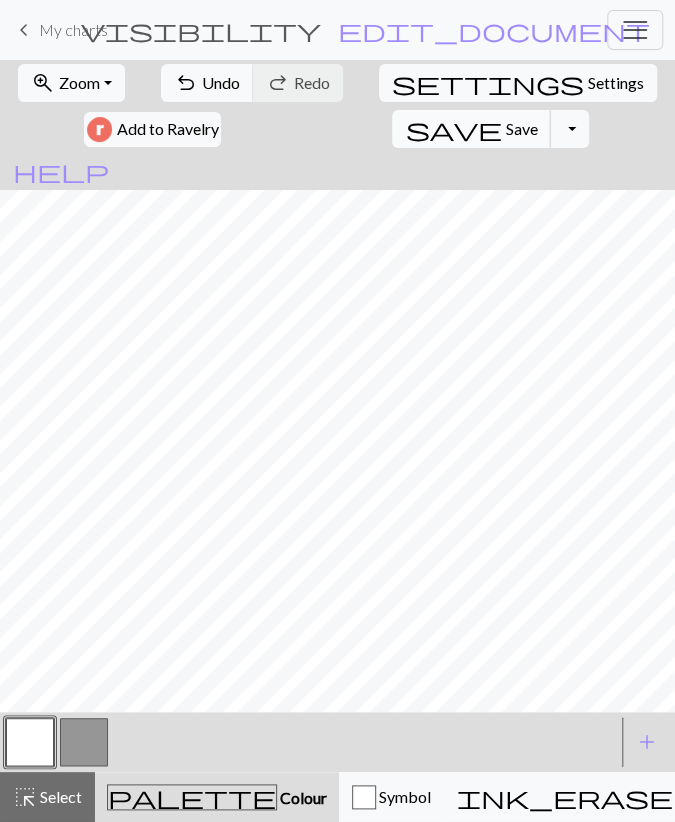 click on "Save" at bounding box center [521, 128] 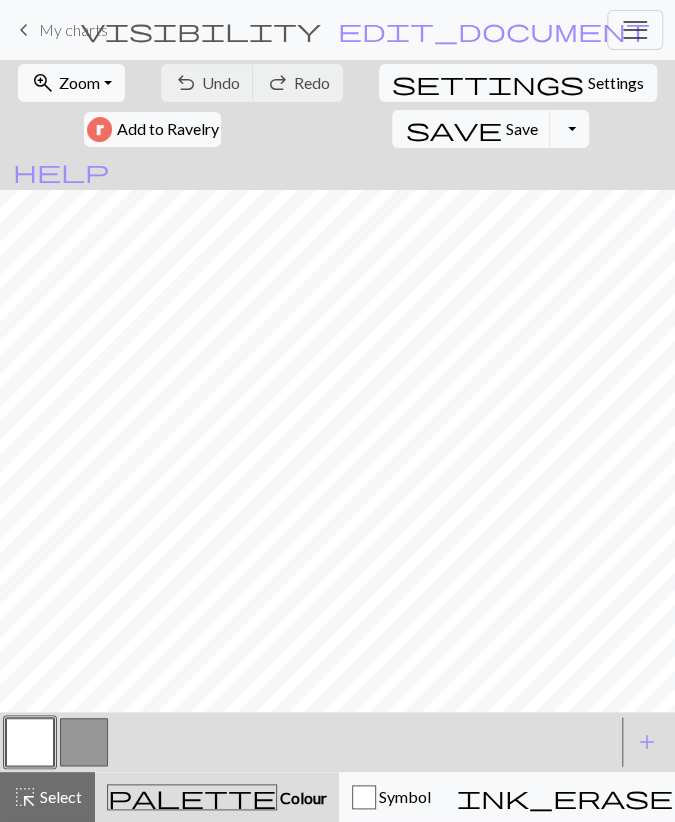 click at bounding box center (84, 742) 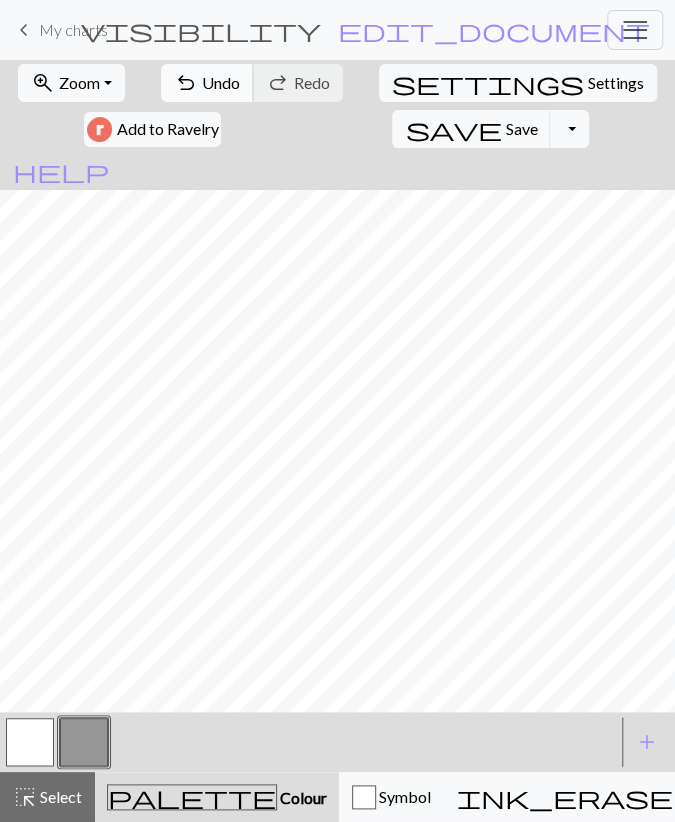 click on "undo Undo Undo" at bounding box center (207, 83) 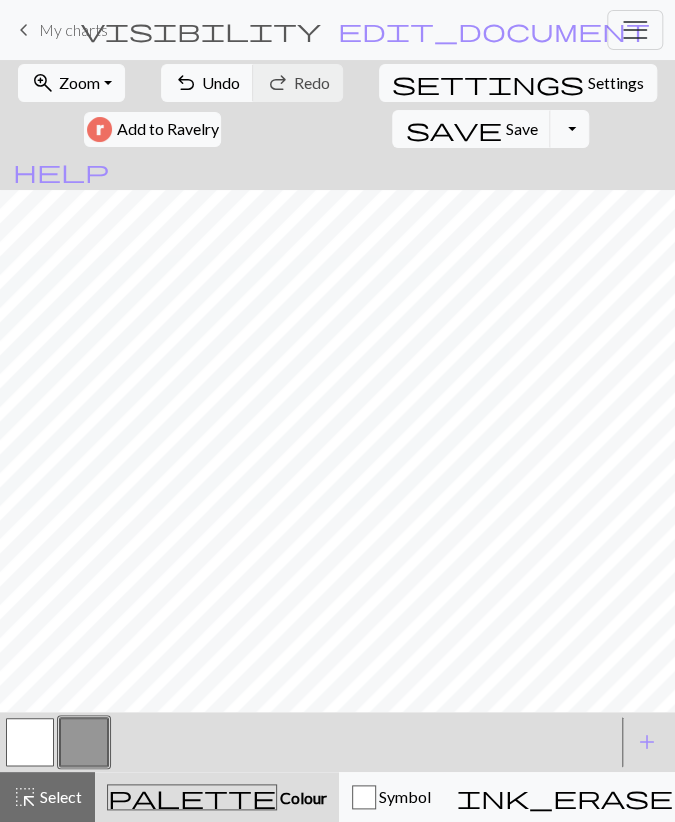click at bounding box center [30, 742] 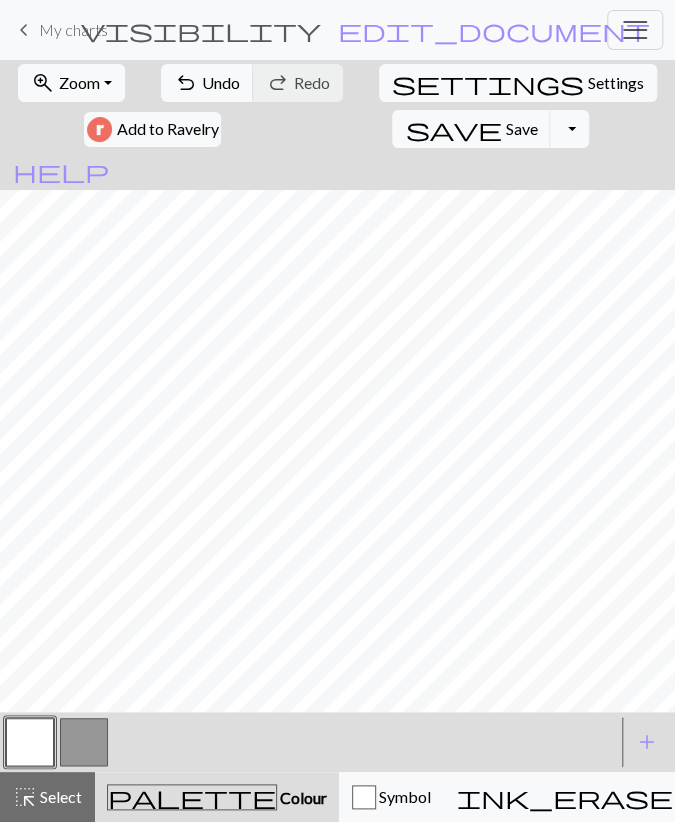 click at bounding box center [84, 742] 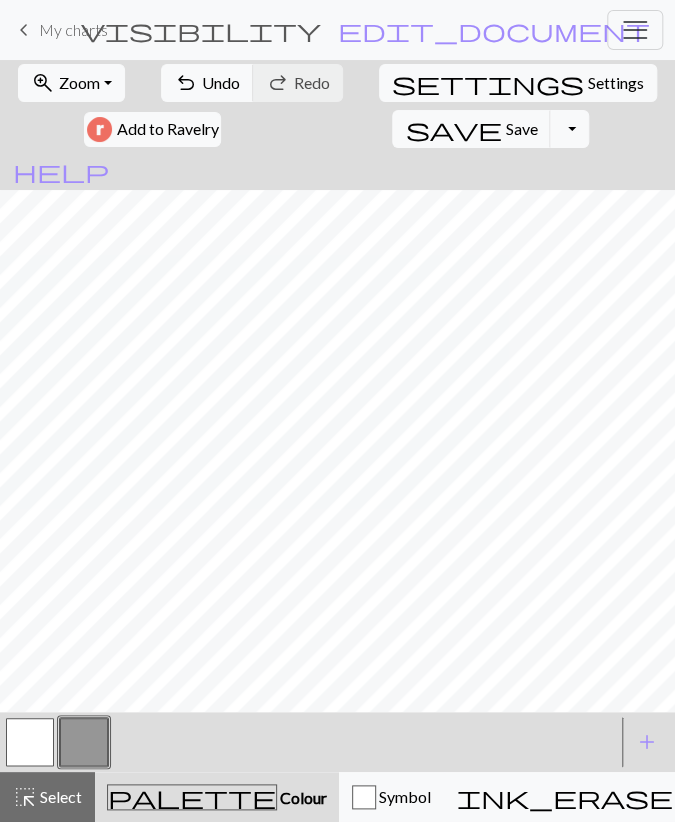 click at bounding box center [30, 742] 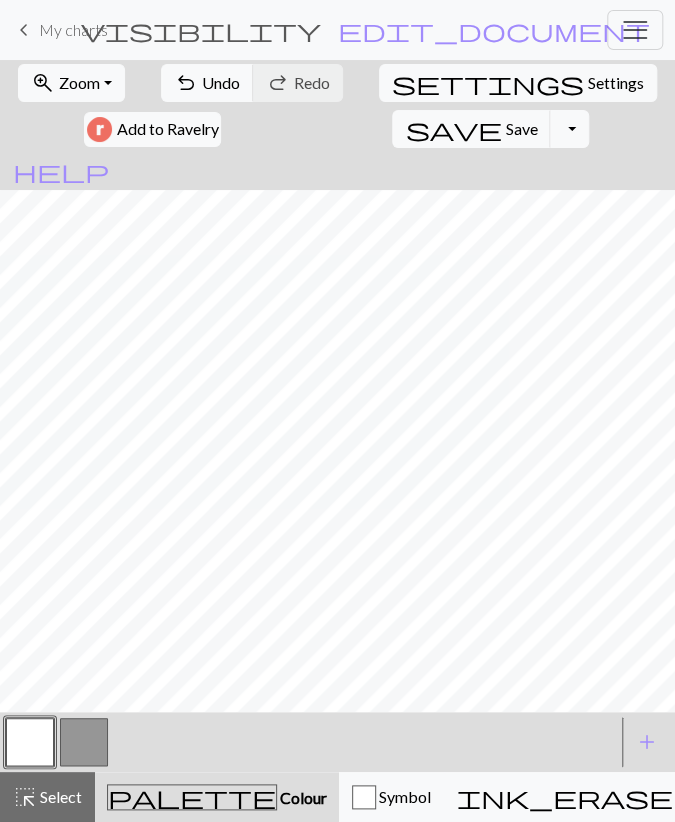 click at bounding box center [84, 742] 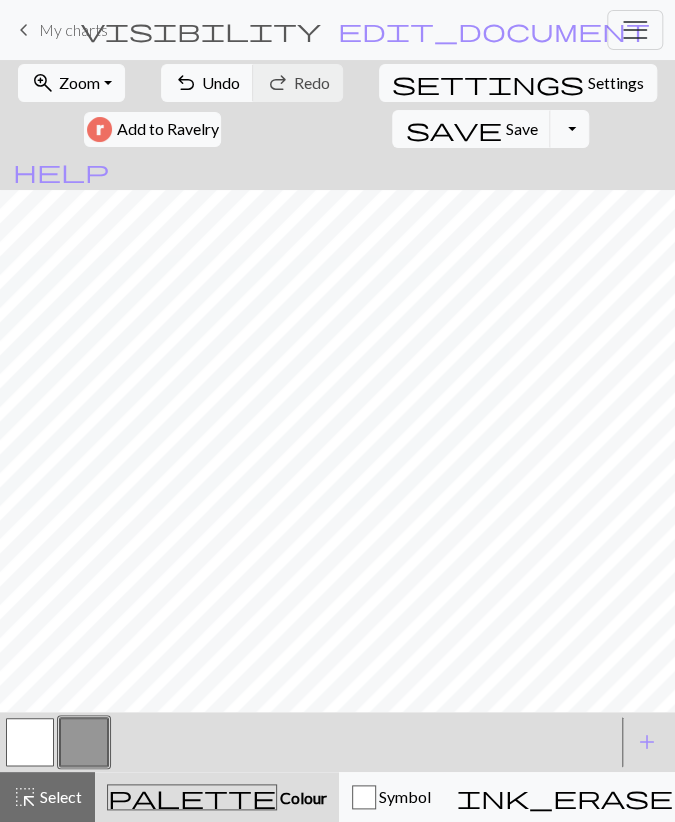 click at bounding box center (30, 742) 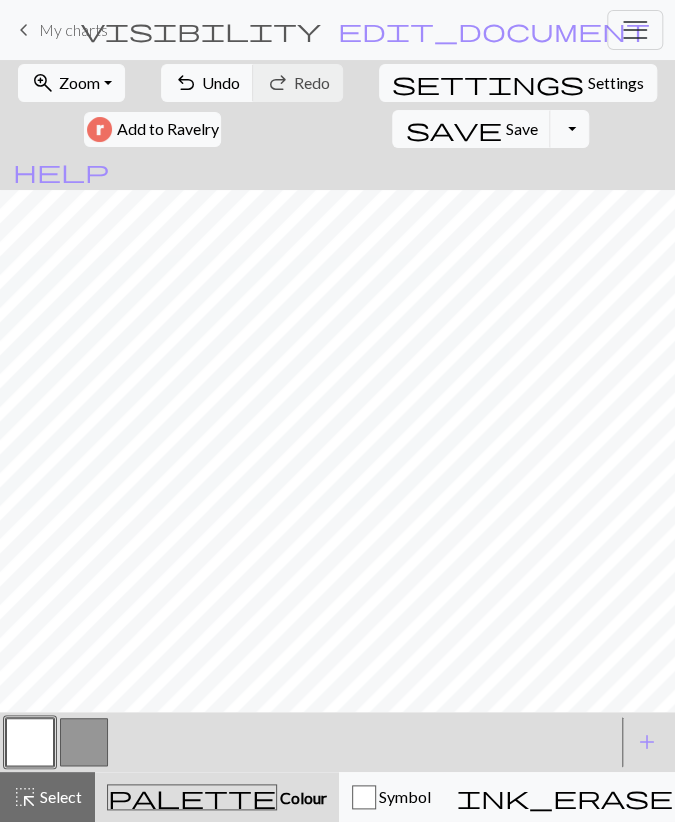 click at bounding box center (84, 742) 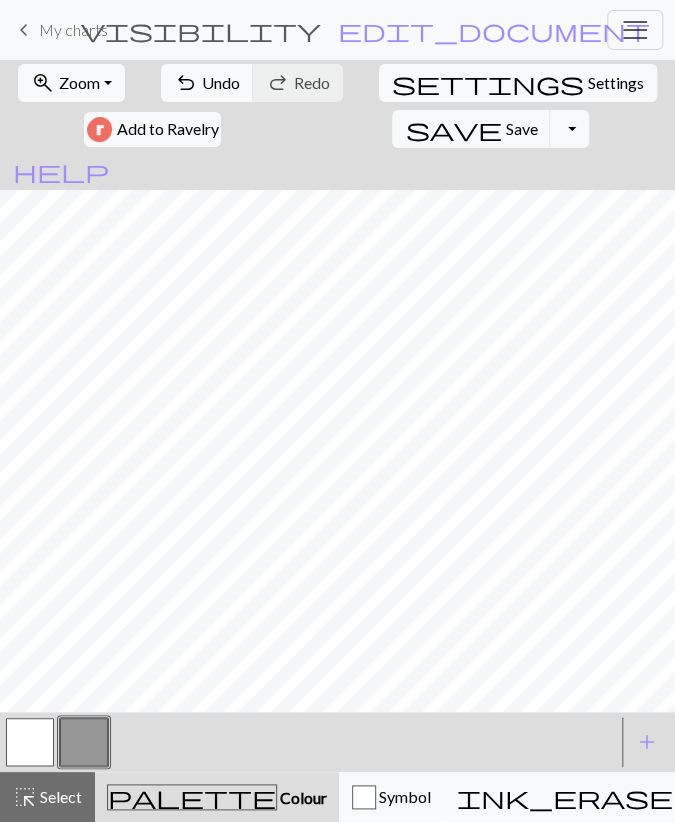 click at bounding box center (30, 742) 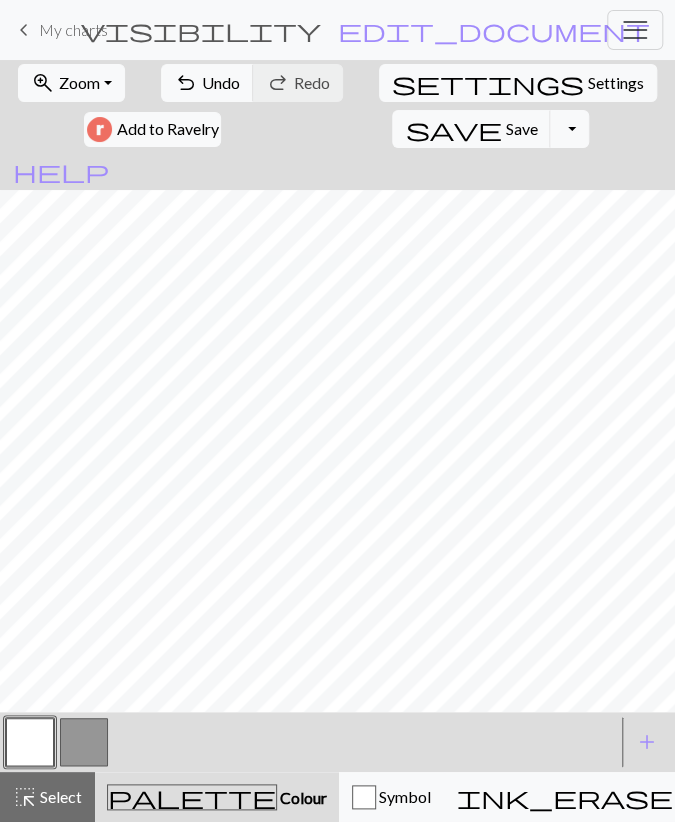 click at bounding box center (84, 742) 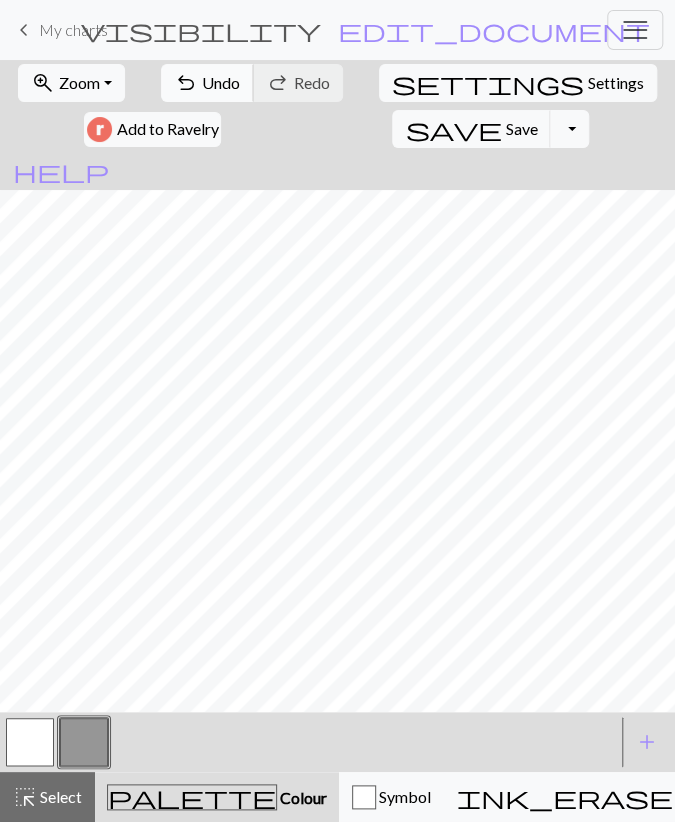 click on "undo Undo Undo" at bounding box center (207, 83) 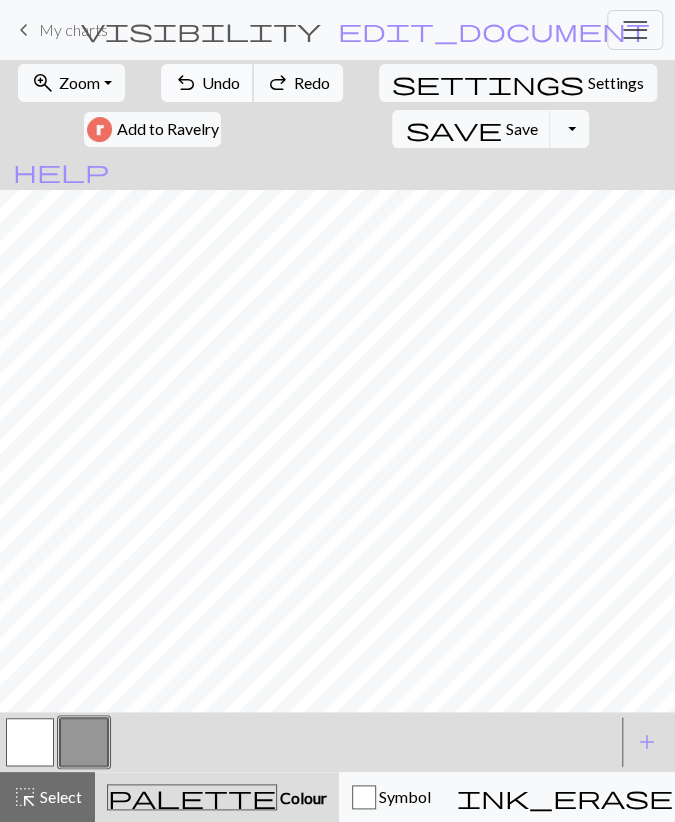 click on "undo Undo Undo" at bounding box center [207, 83] 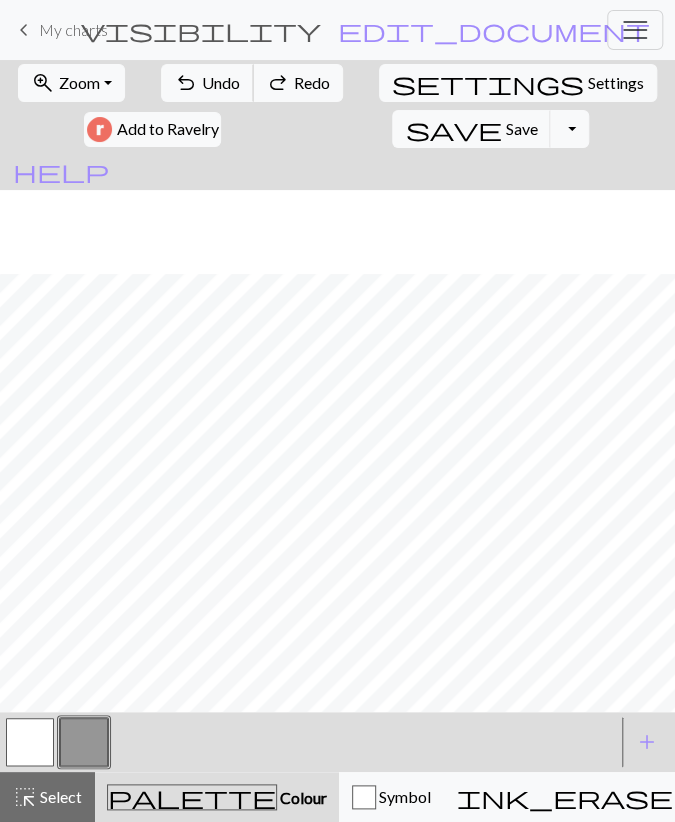 scroll, scrollTop: 316, scrollLeft: 0, axis: vertical 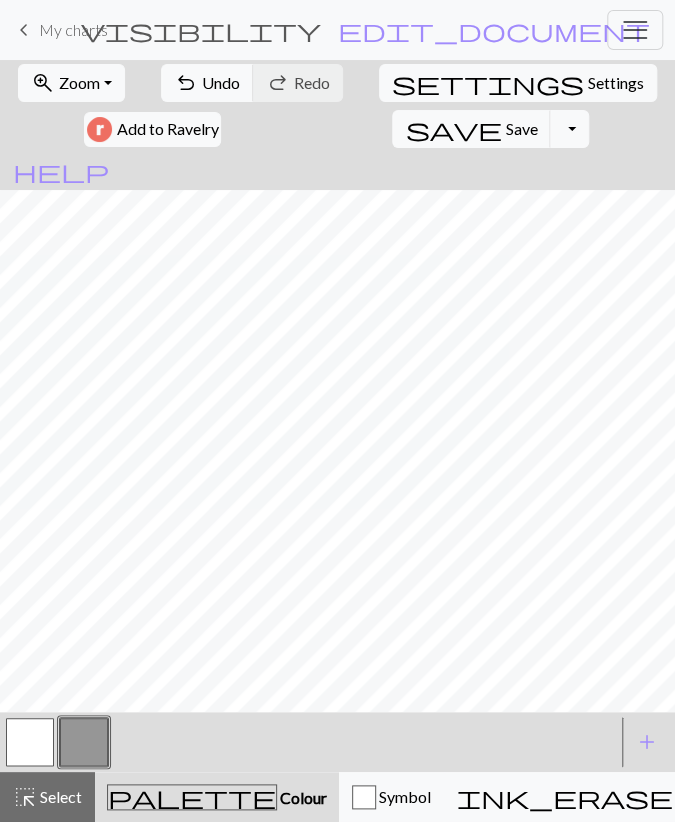drag, startPoint x: 43, startPoint y: 729, endPoint x: 50, endPoint y: 705, distance: 25 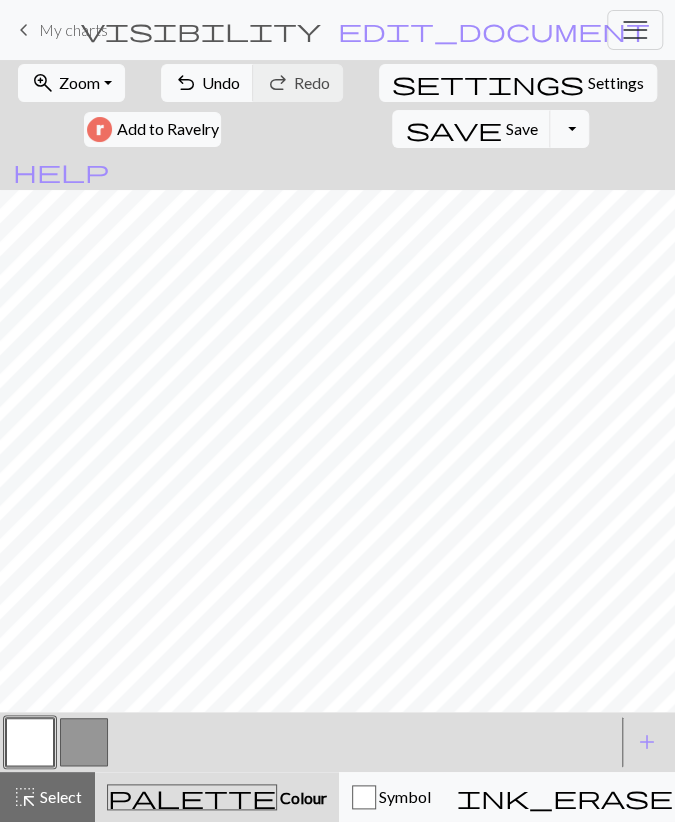 drag, startPoint x: 71, startPoint y: 745, endPoint x: 79, endPoint y: 705, distance: 40.792156 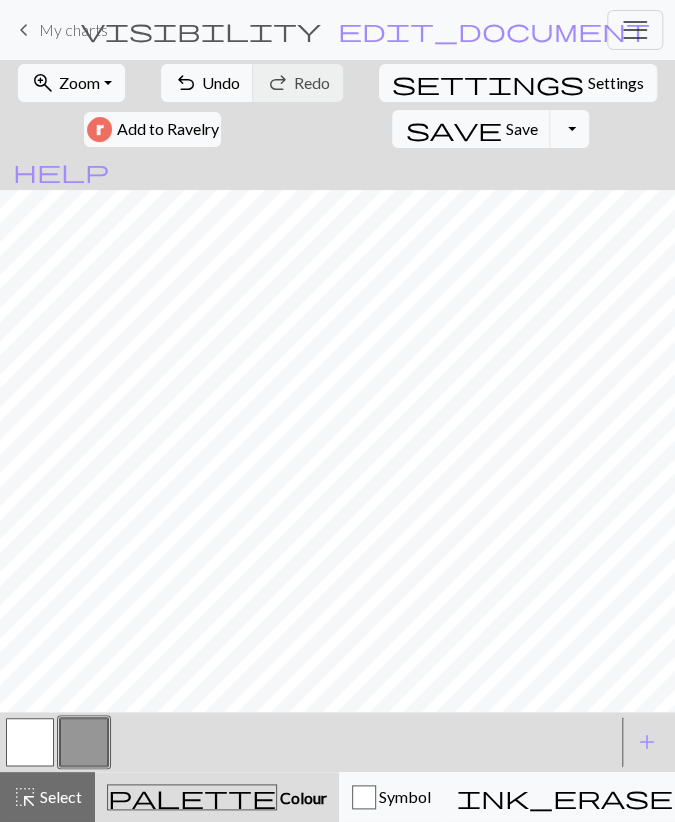 click at bounding box center (30, 742) 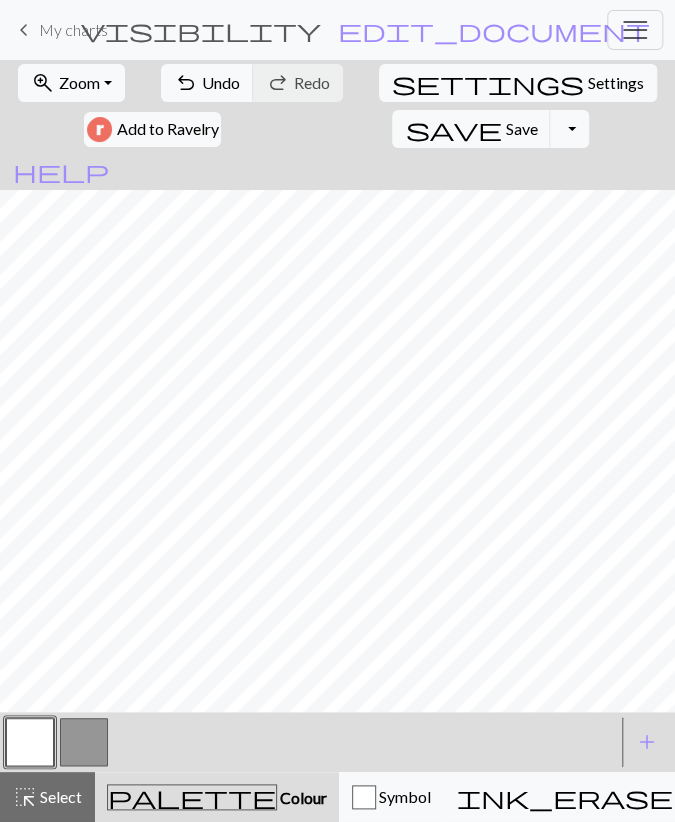 click at bounding box center [84, 742] 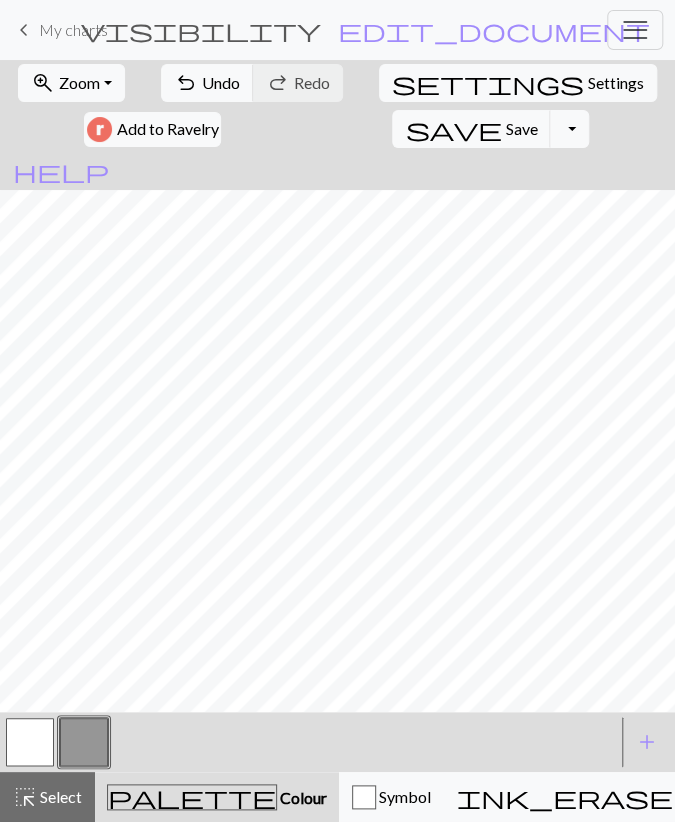 click at bounding box center [30, 742] 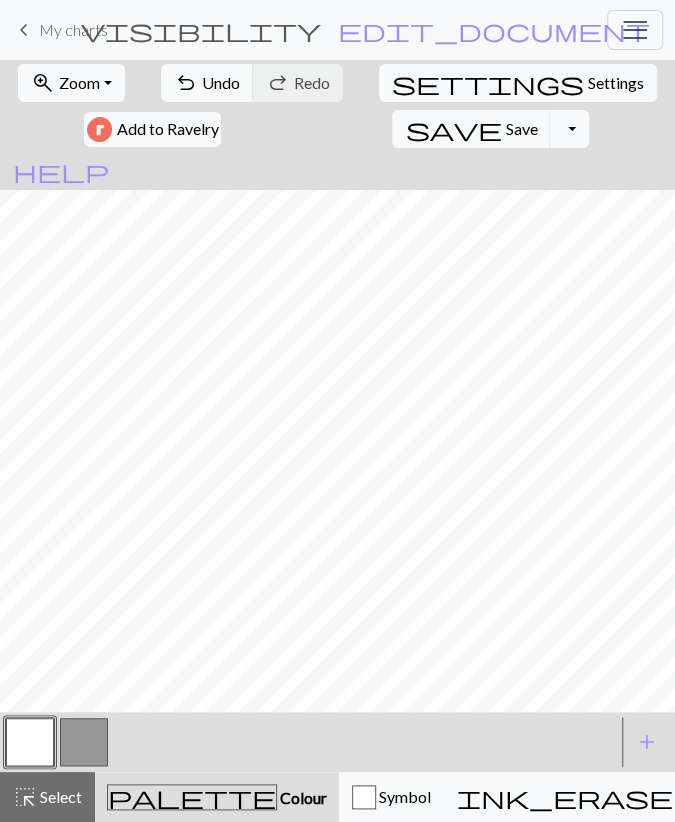 click at bounding box center (84, 742) 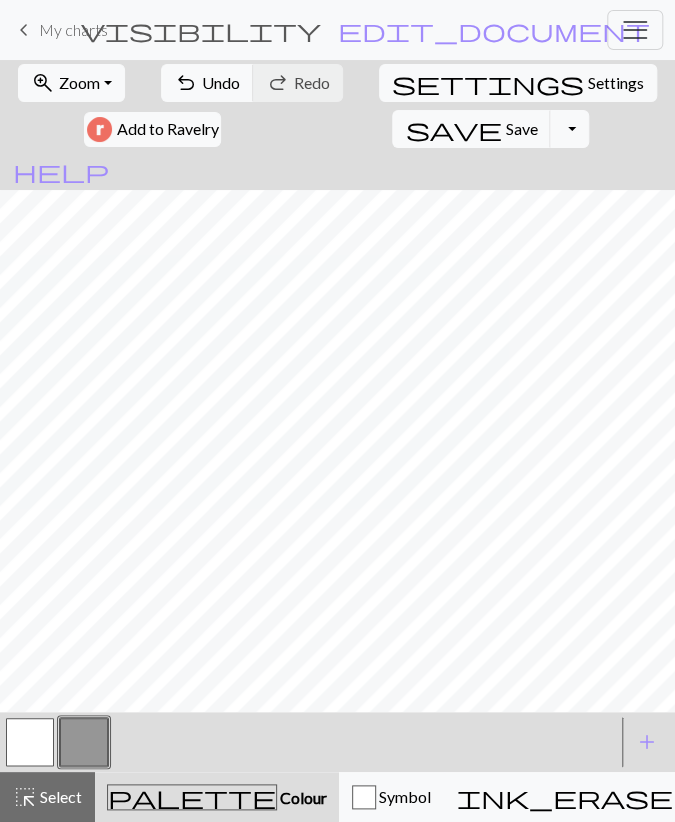 click at bounding box center [30, 742] 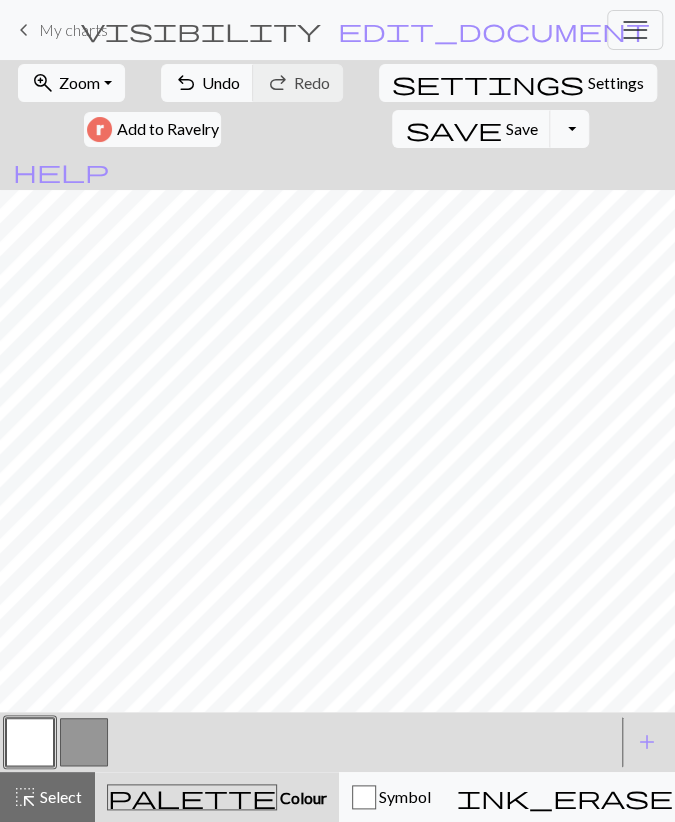 click at bounding box center (84, 742) 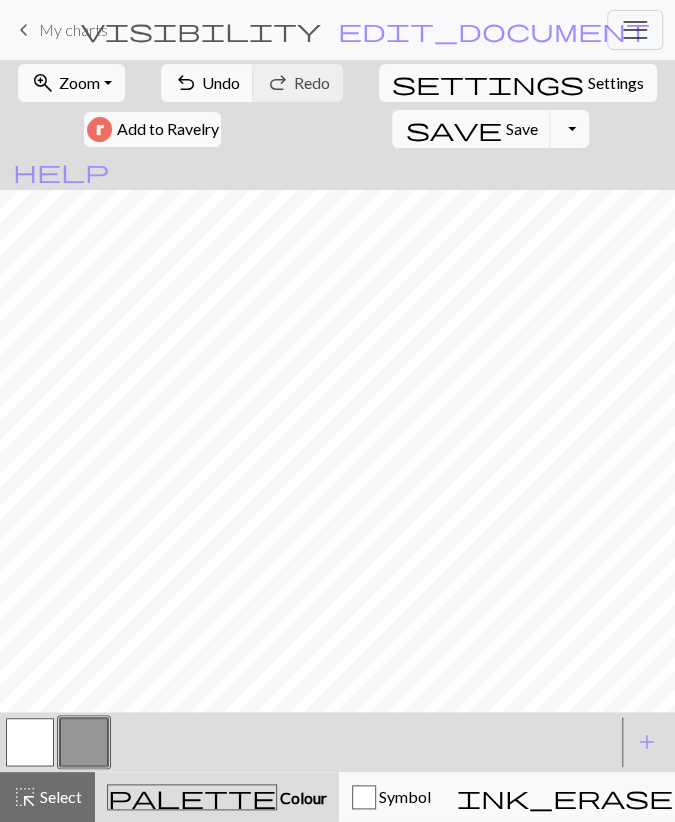 click at bounding box center [30, 742] 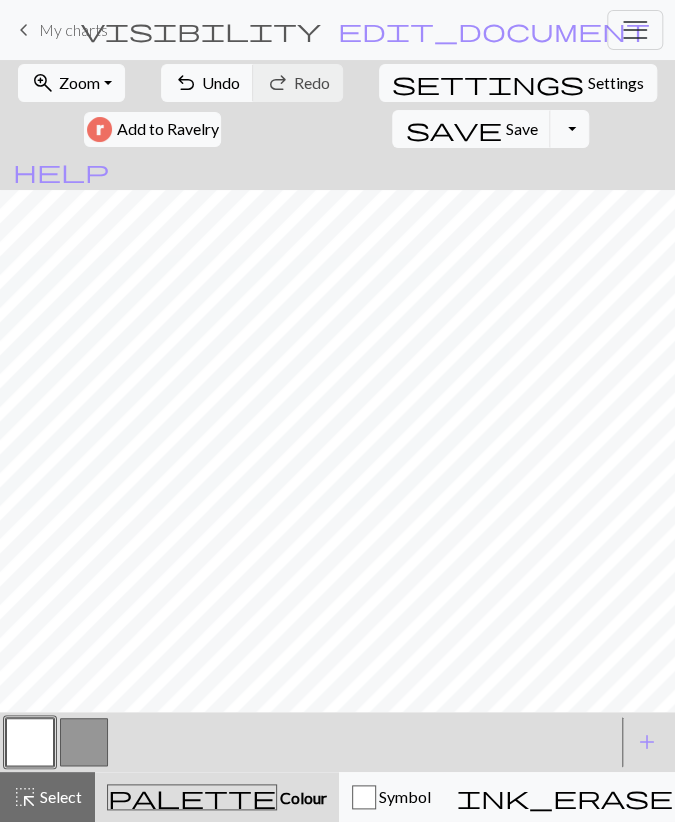 click at bounding box center [84, 742] 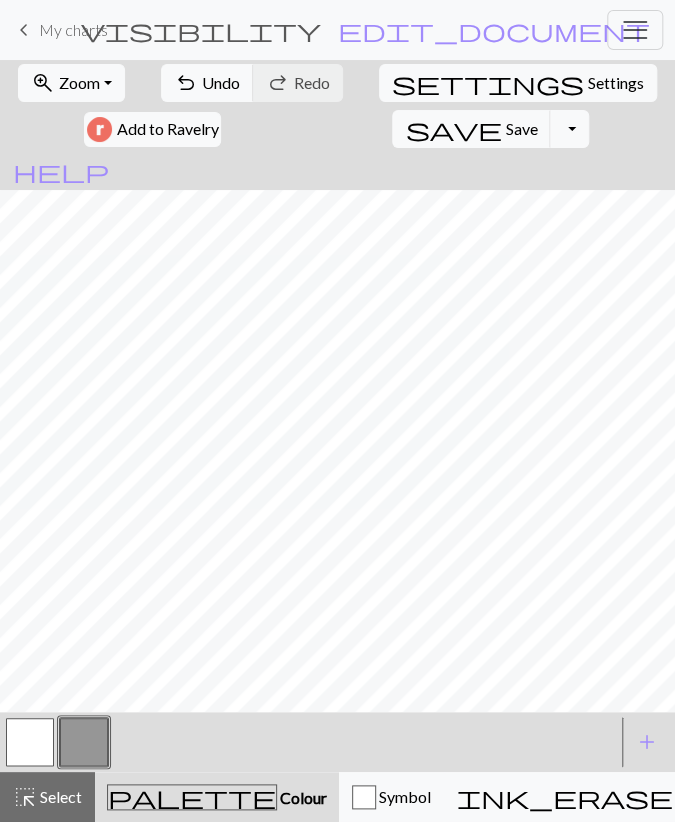 click at bounding box center [30, 742] 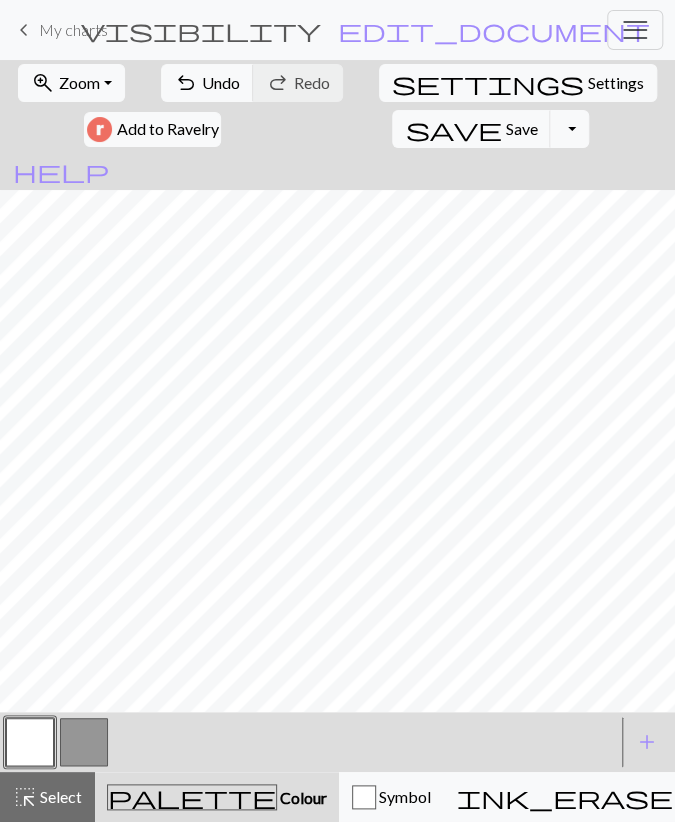 click at bounding box center (84, 742) 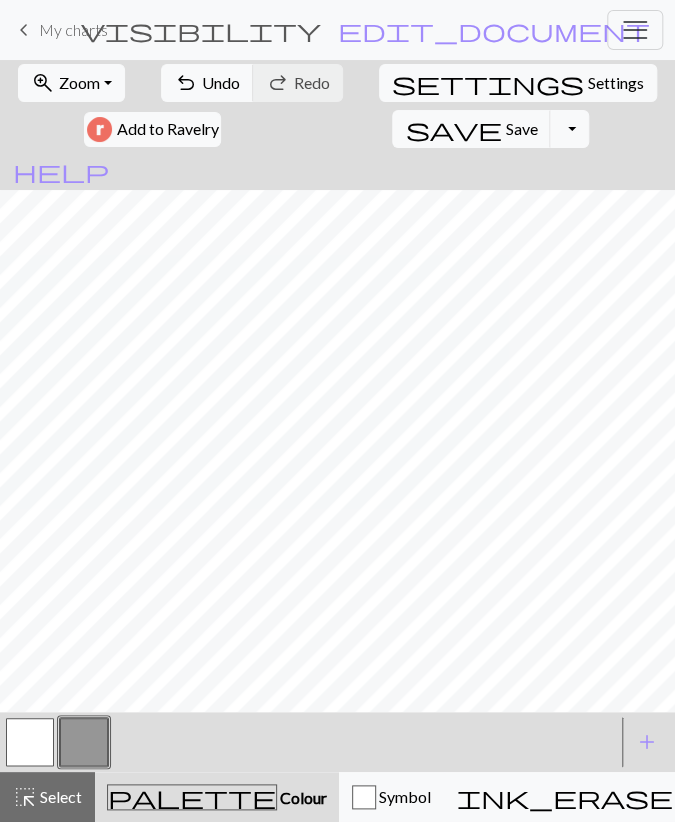 drag, startPoint x: 47, startPoint y: 748, endPoint x: 59, endPoint y: 716, distance: 34.176014 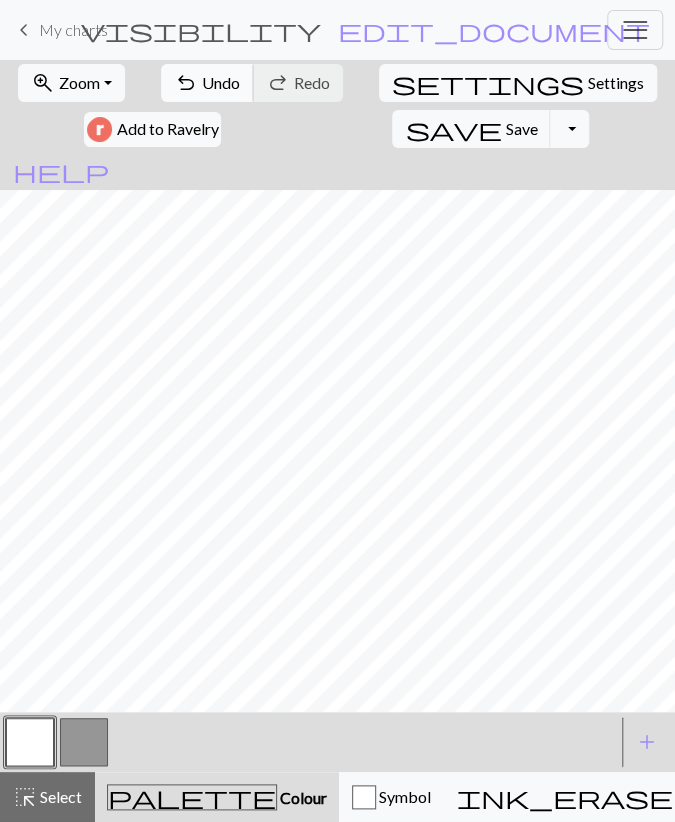 click on "undo" at bounding box center (186, 83) 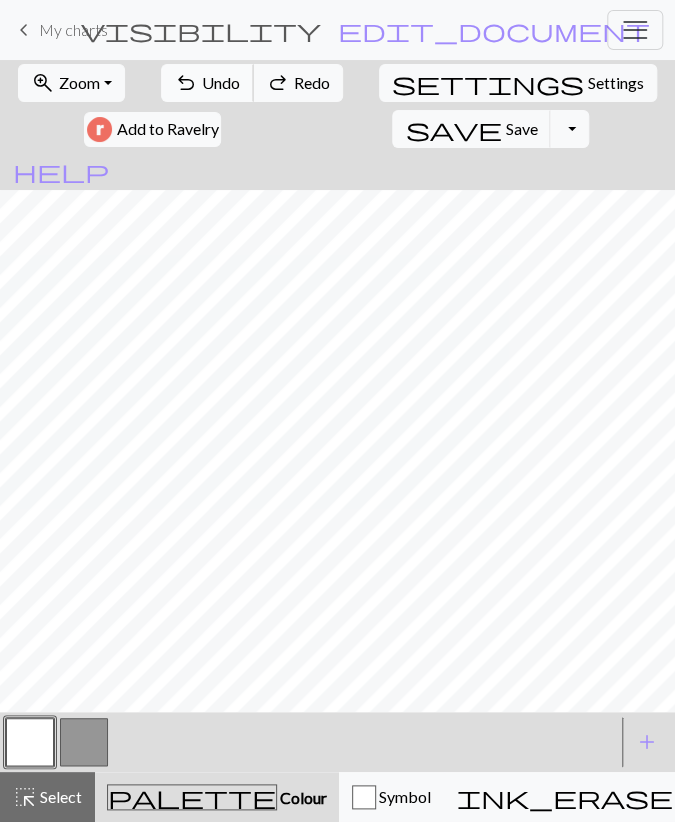 click on "undo" at bounding box center [186, 83] 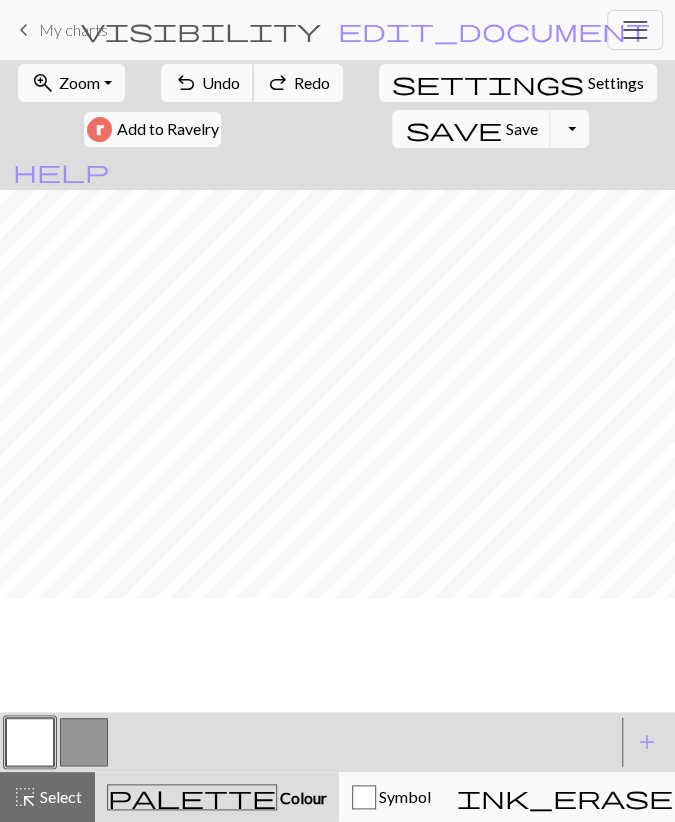 scroll, scrollTop: 0, scrollLeft: 0, axis: both 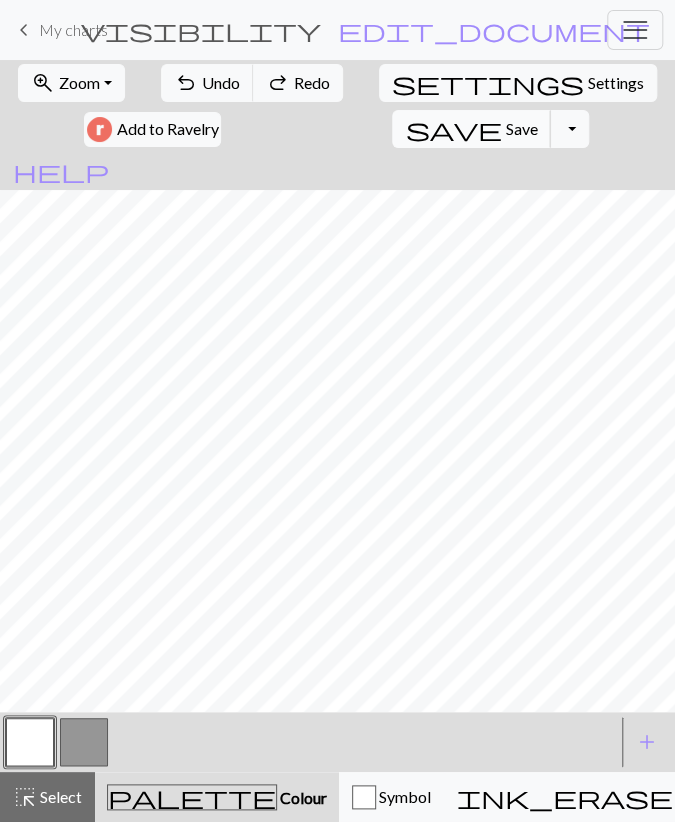 click on "save Save Save" at bounding box center (471, 129) 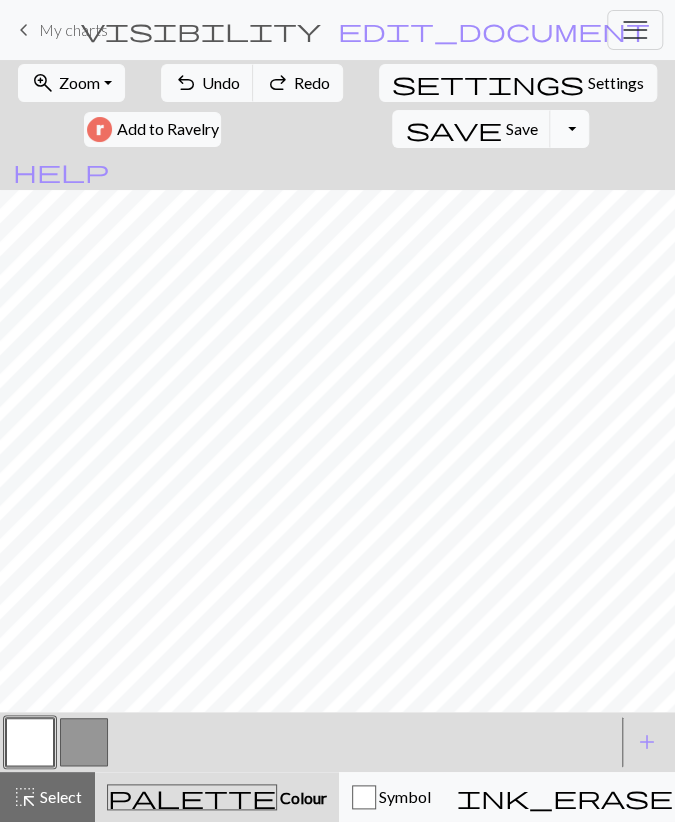 click on "Toggle Dropdown" at bounding box center [569, 129] 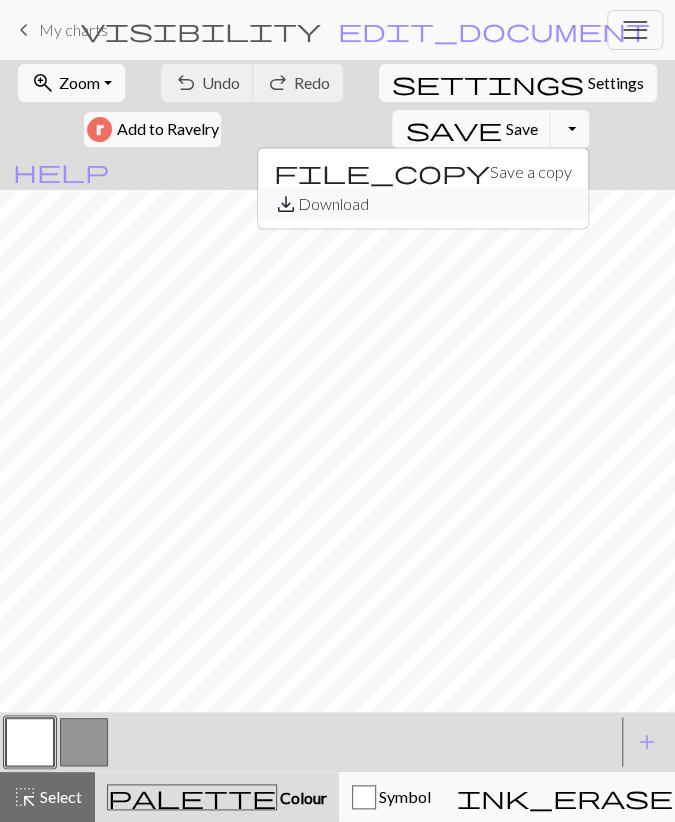 click on "save_alt  Download" at bounding box center [423, 204] 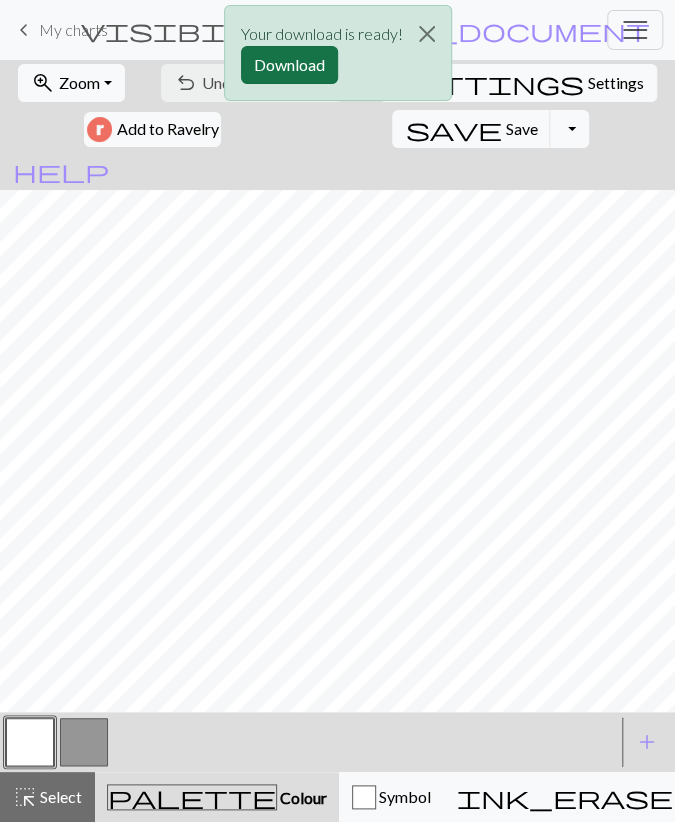 click on "Download" at bounding box center (289, 65) 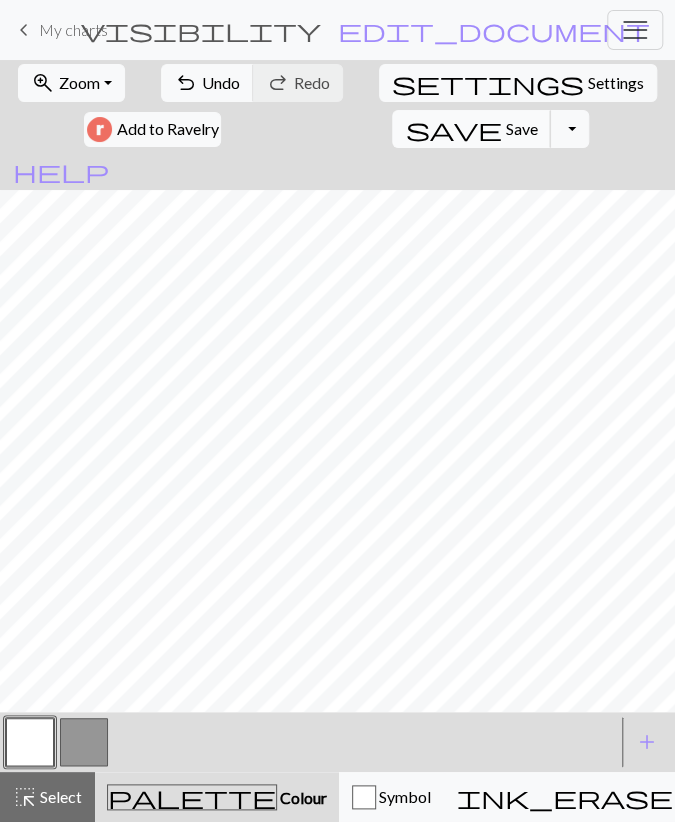 click on "Save" at bounding box center (521, 128) 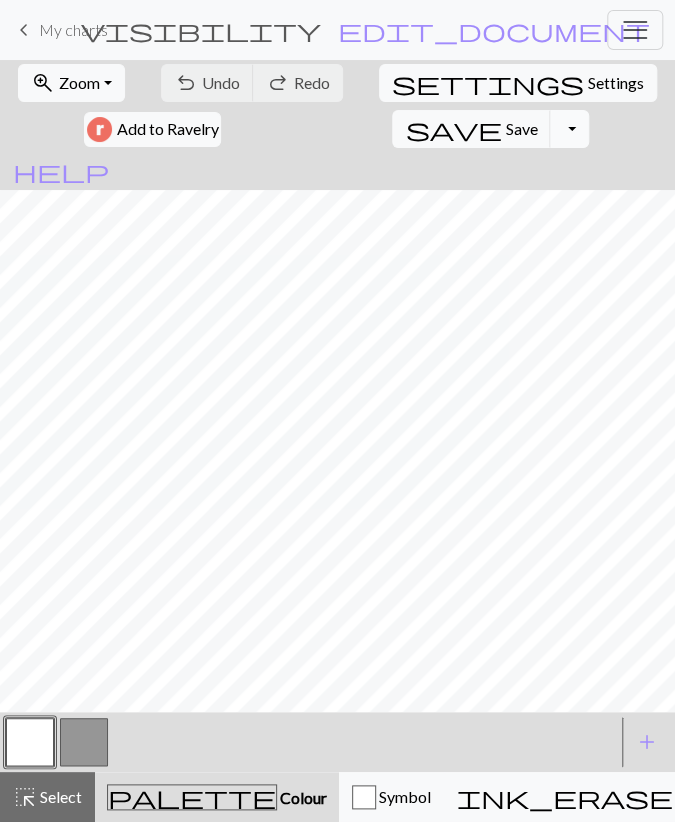 click on "Toggle Dropdown" at bounding box center (569, 129) 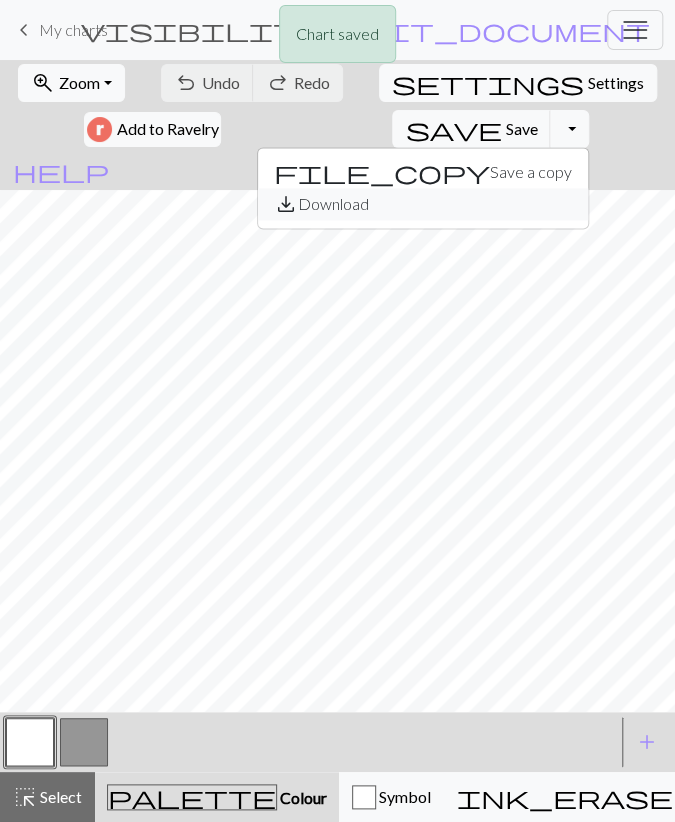 click on "save_alt  Download" at bounding box center [423, 204] 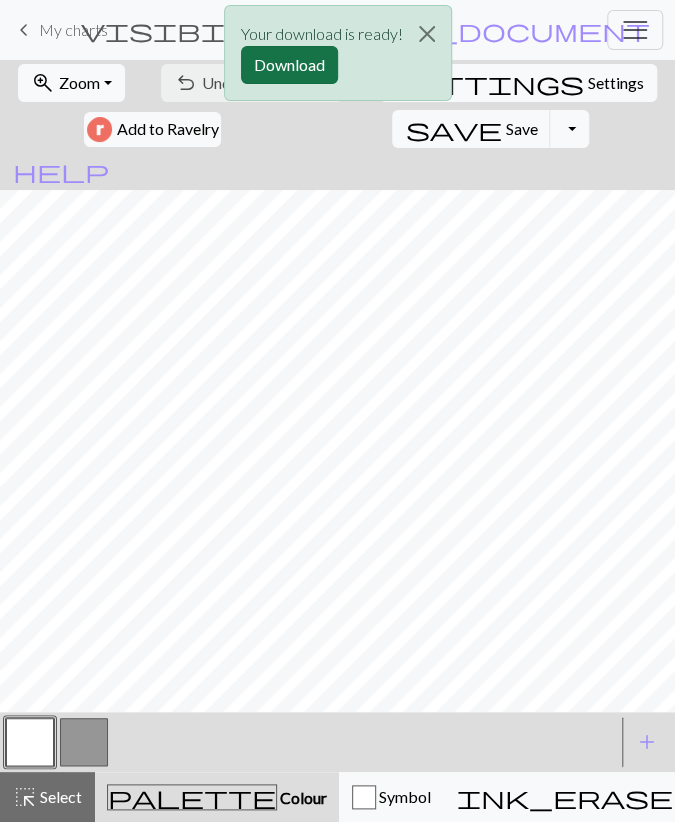 click on "Download" at bounding box center (289, 65) 